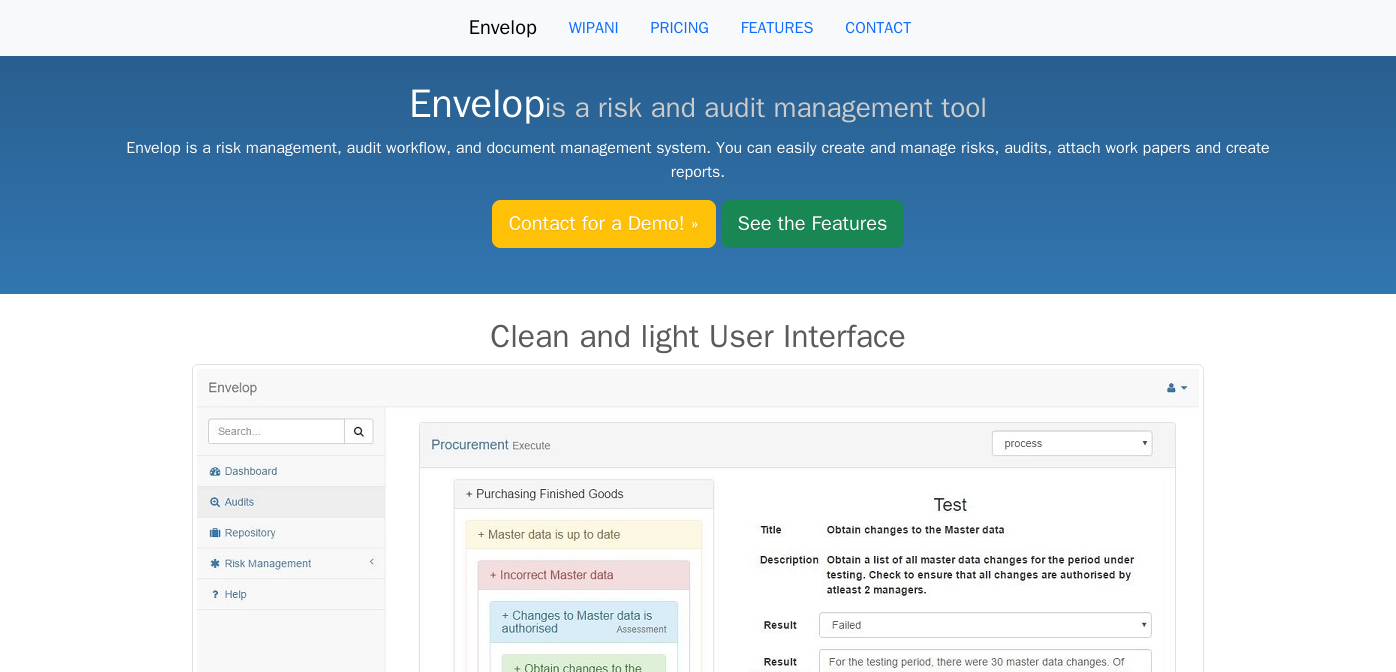 scroll, scrollTop: 125, scrollLeft: 0, axis: vertical 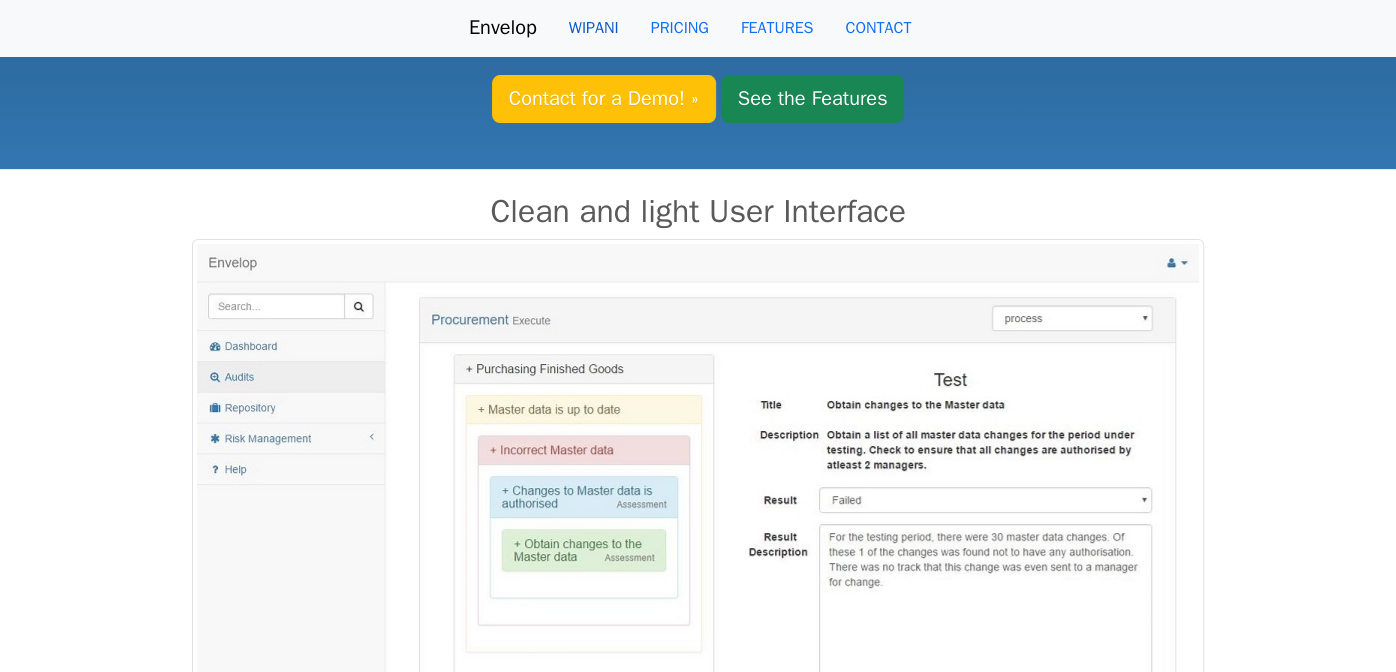 click on "WIPANI" at bounding box center [594, 28] 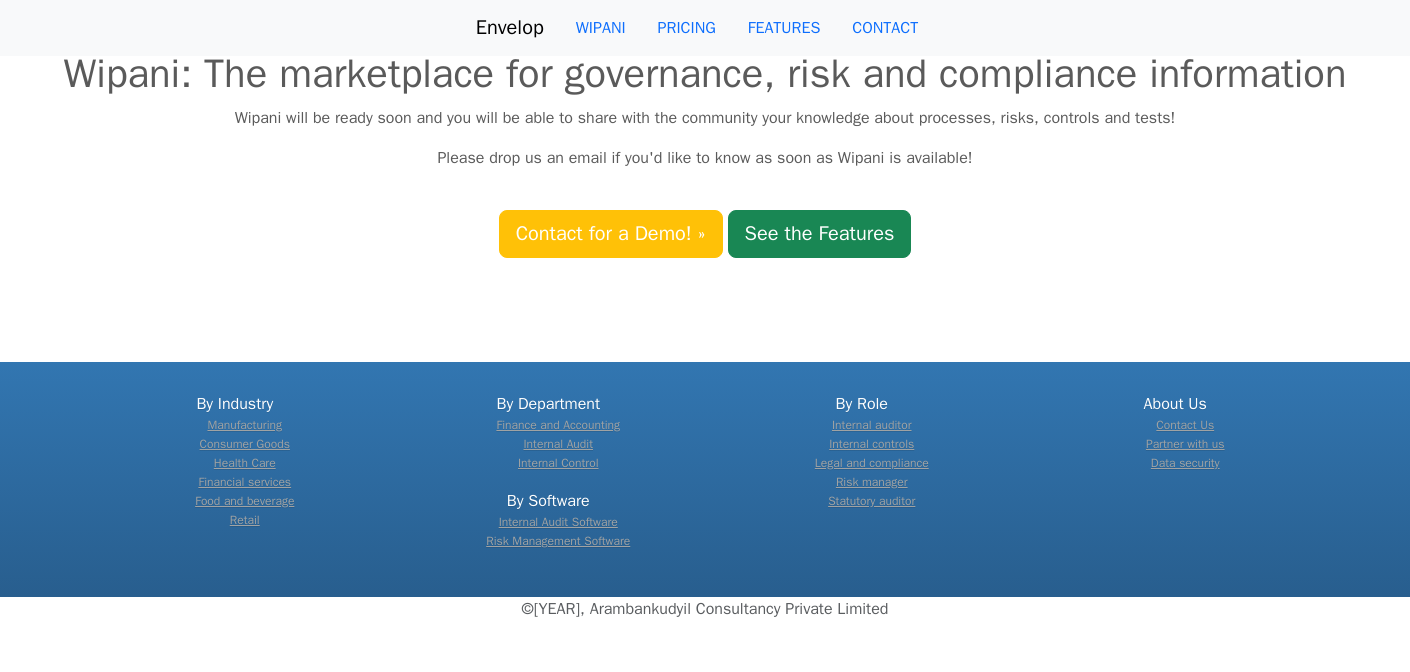 scroll, scrollTop: 0, scrollLeft: 0, axis: both 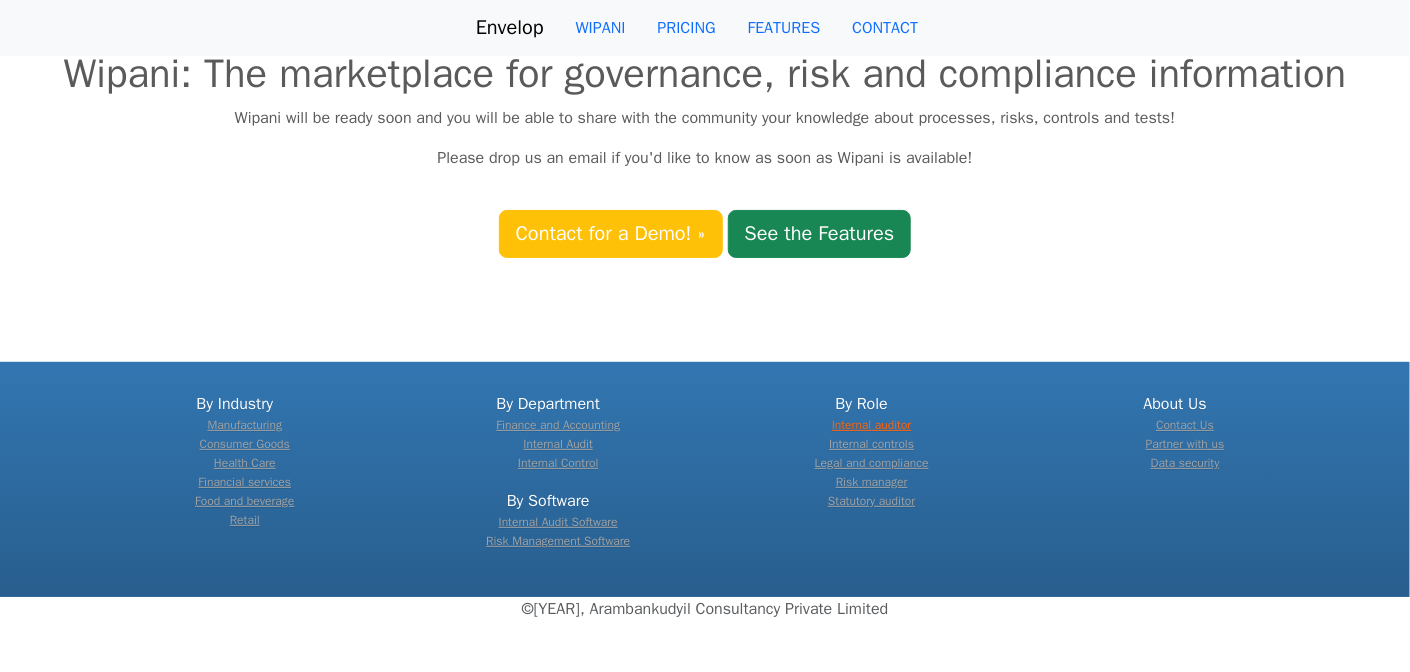 click on "Internal auditor" at bounding box center [872, 425] 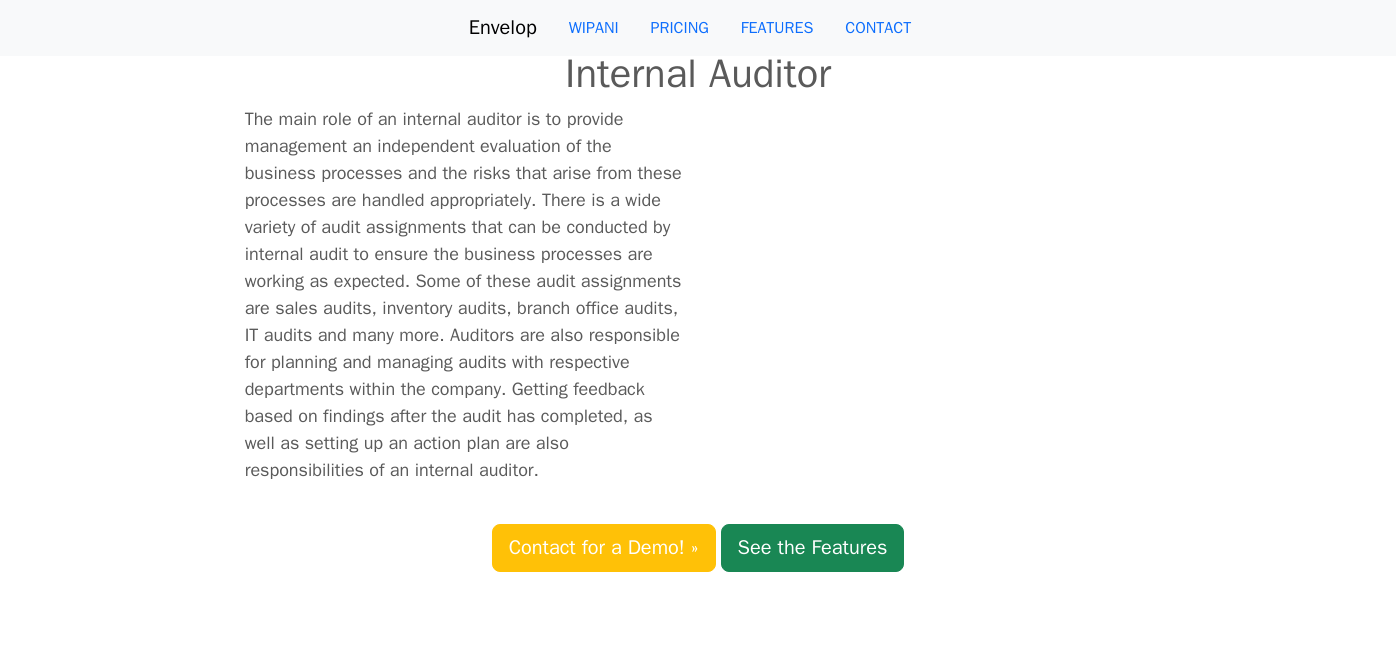 scroll, scrollTop: 0, scrollLeft: 0, axis: both 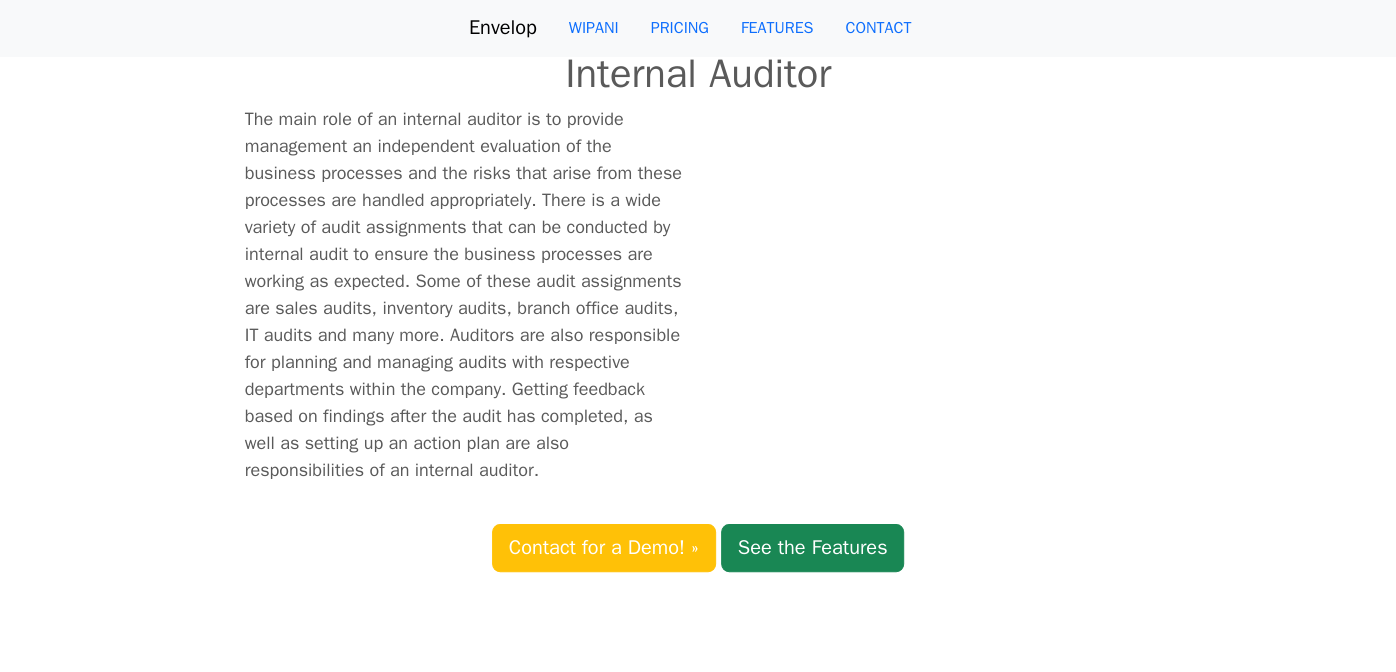 click on "Contact for a Demo! »   See the Features" at bounding box center (698, 580) 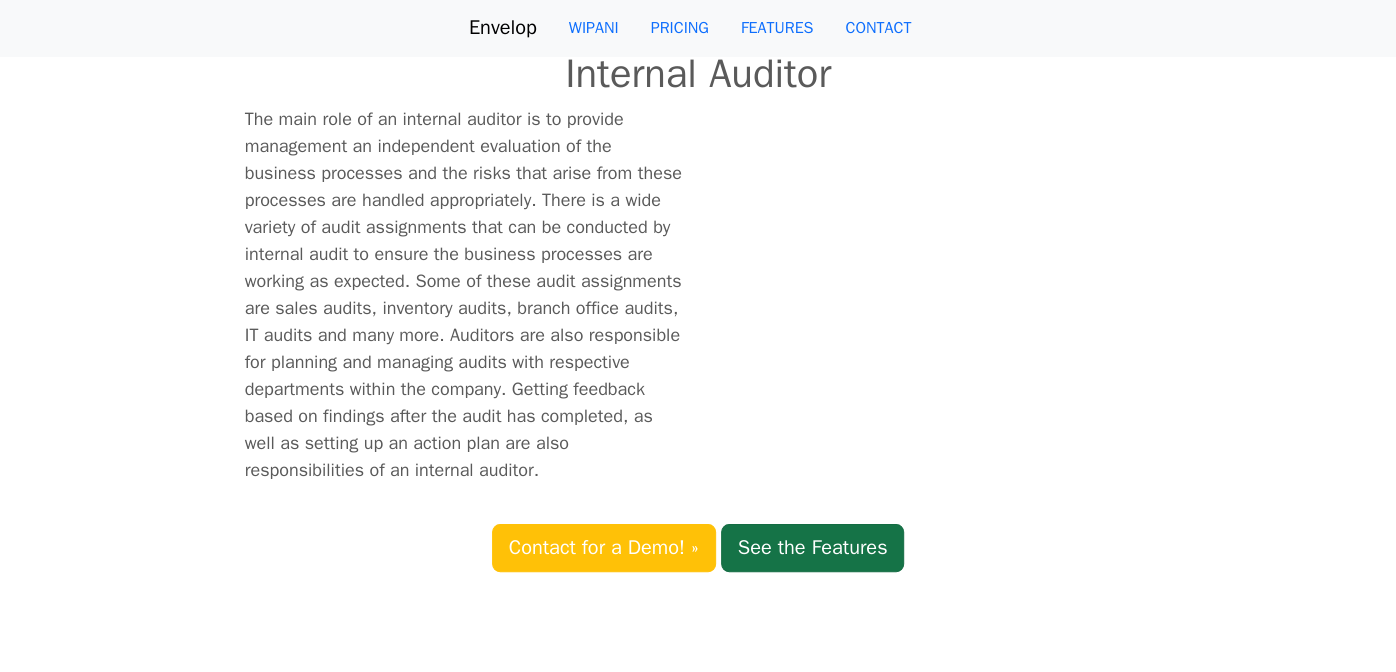 click on "See the Features" at bounding box center (813, 548) 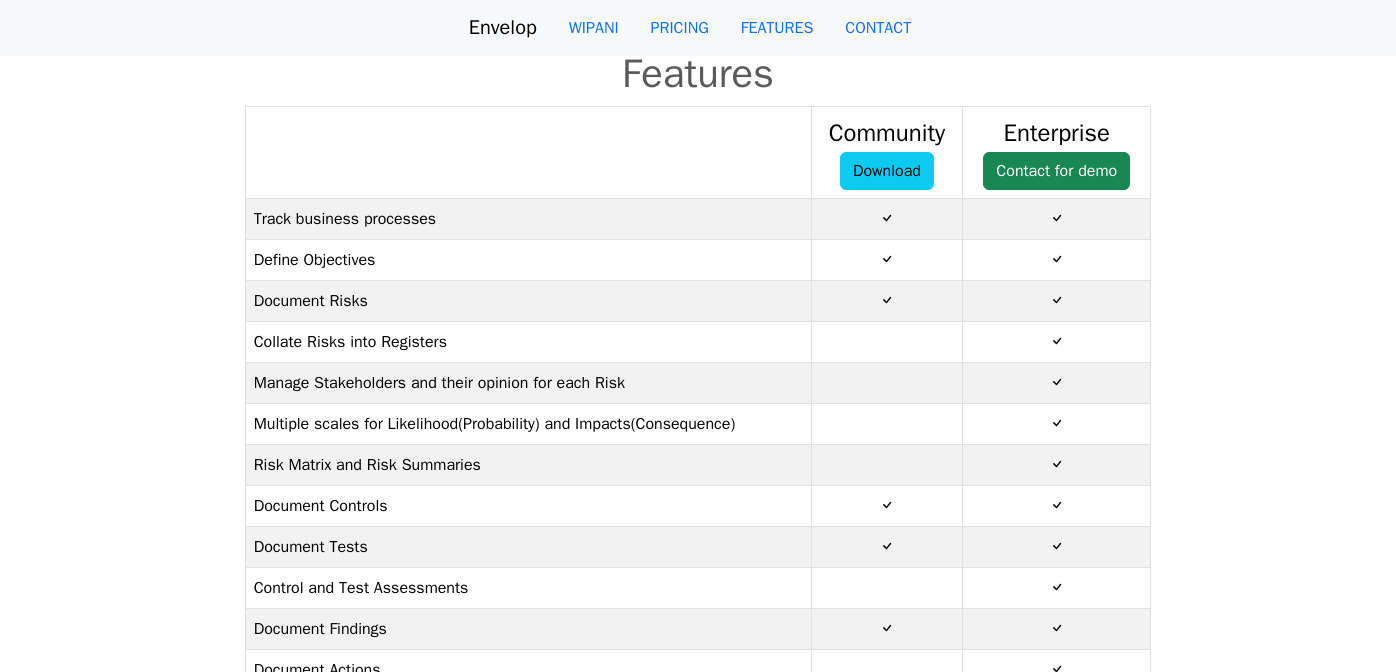 scroll, scrollTop: 0, scrollLeft: 0, axis: both 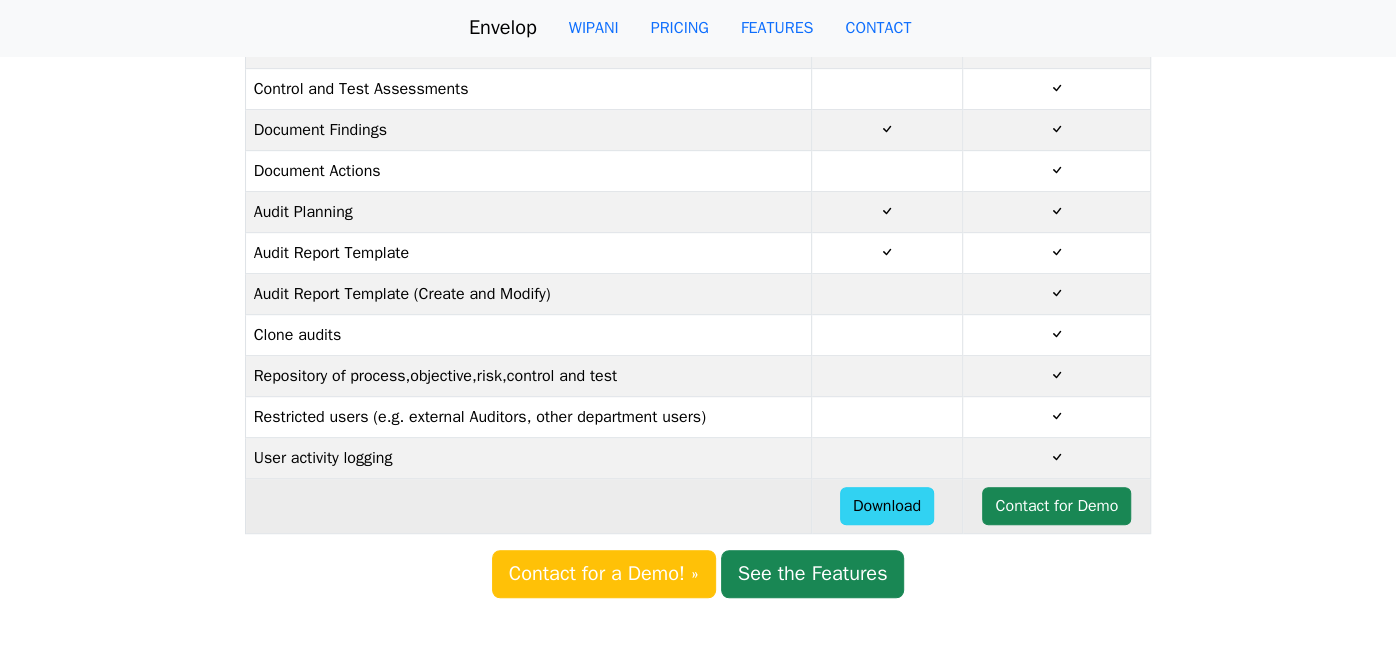 click on "Download" at bounding box center (887, 506) 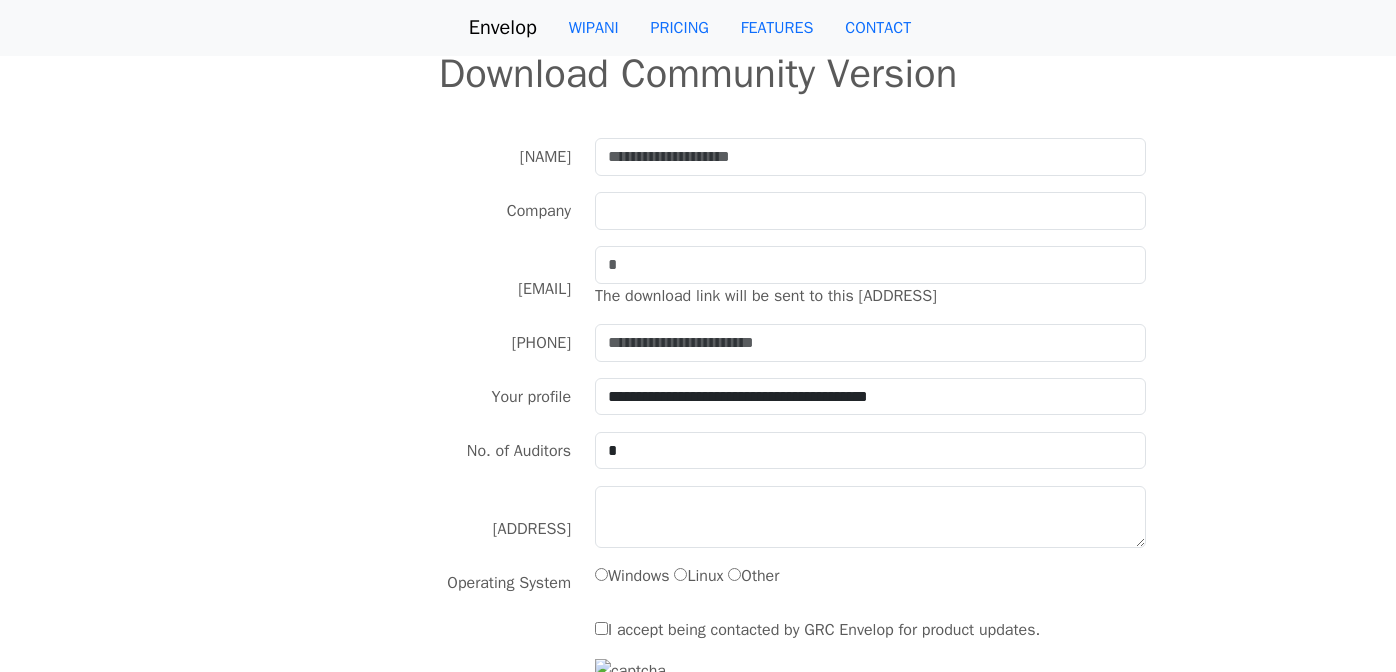 scroll, scrollTop: 0, scrollLeft: 0, axis: both 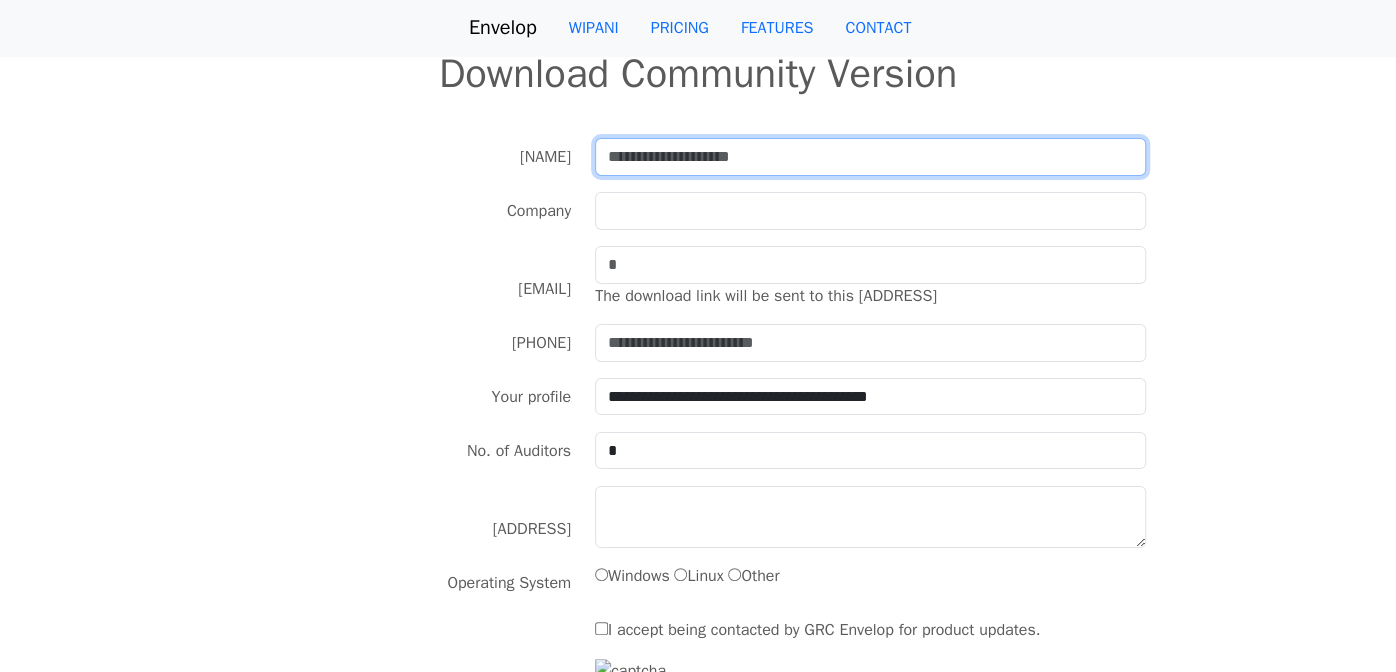 click at bounding box center [870, 157] 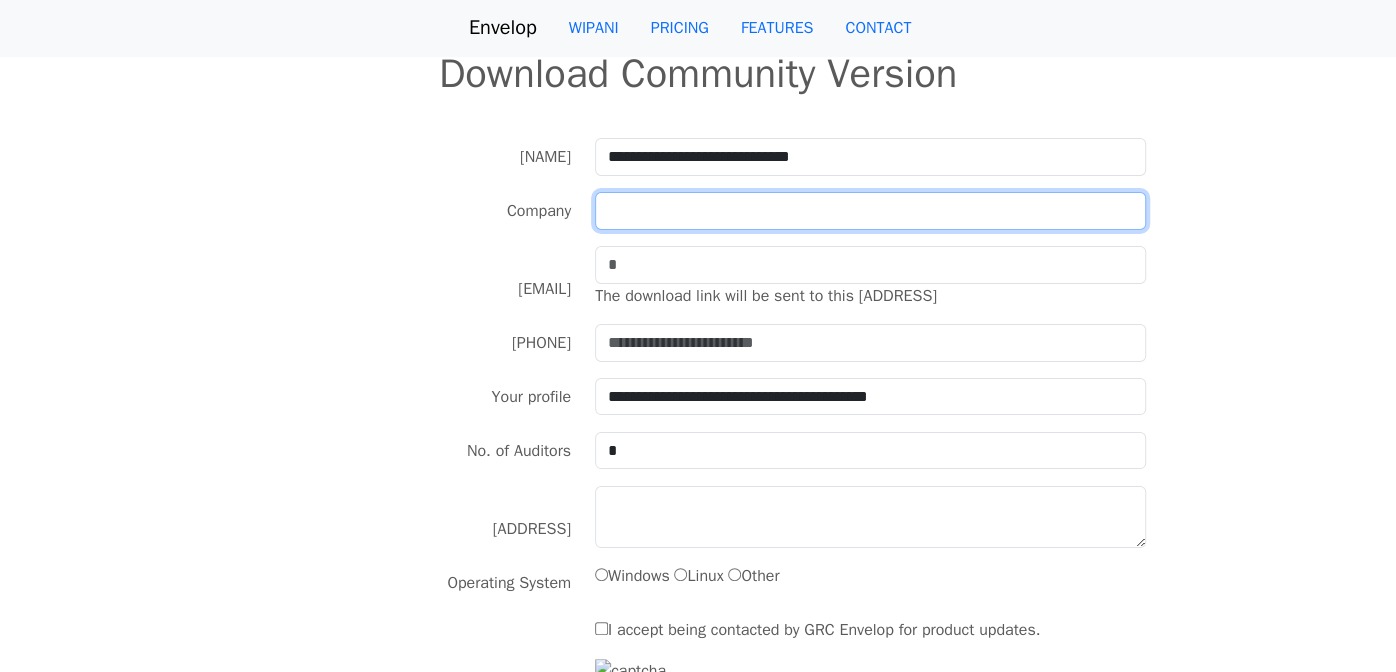 type on "**********" 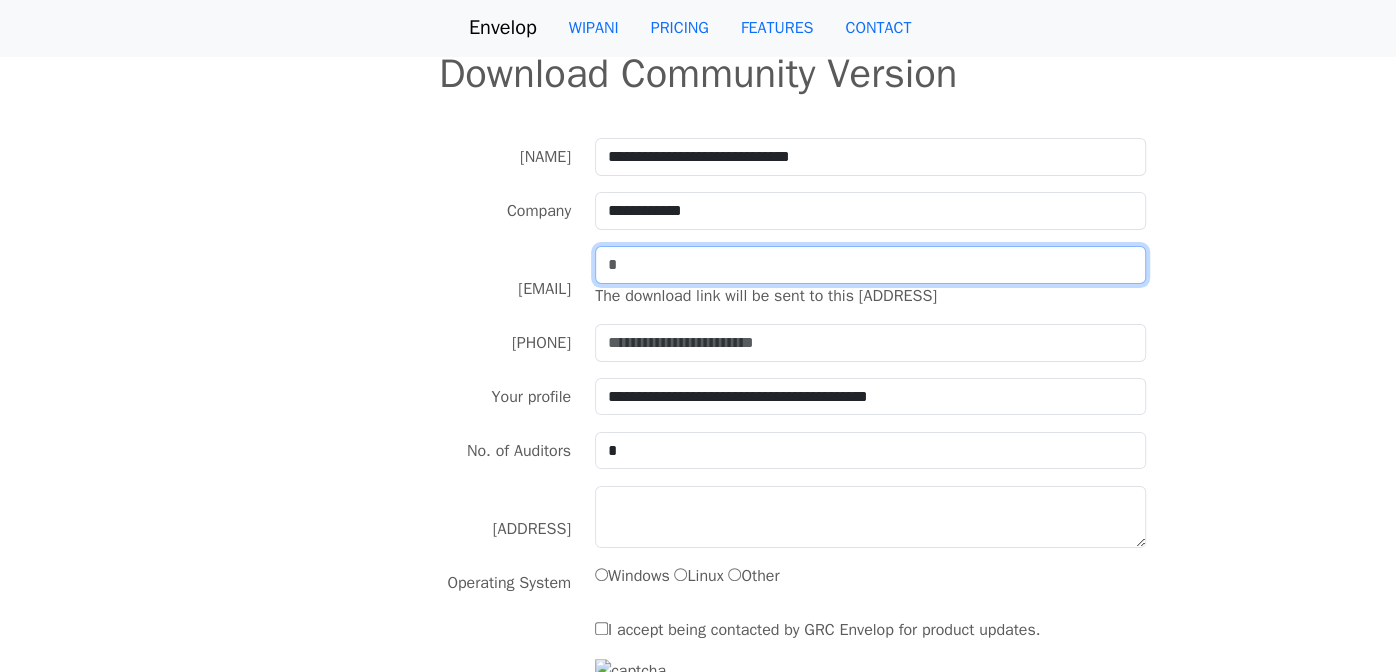 type on "**********" 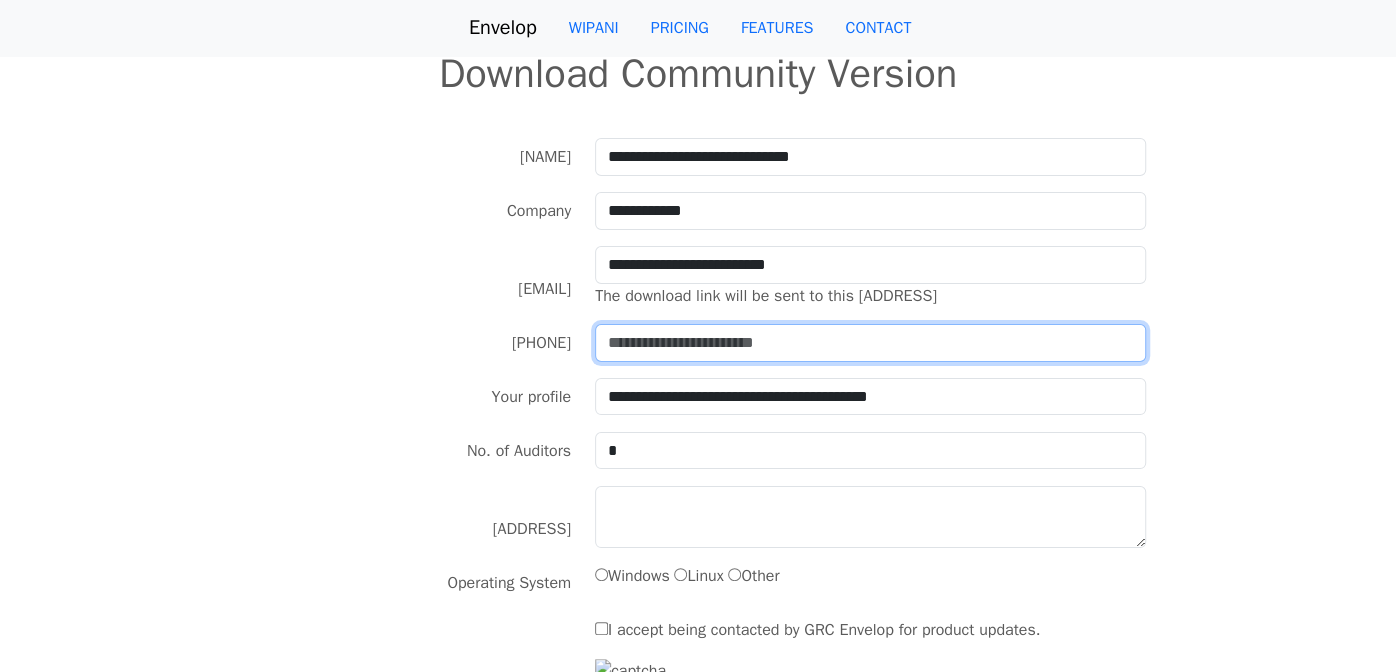 type on "*********" 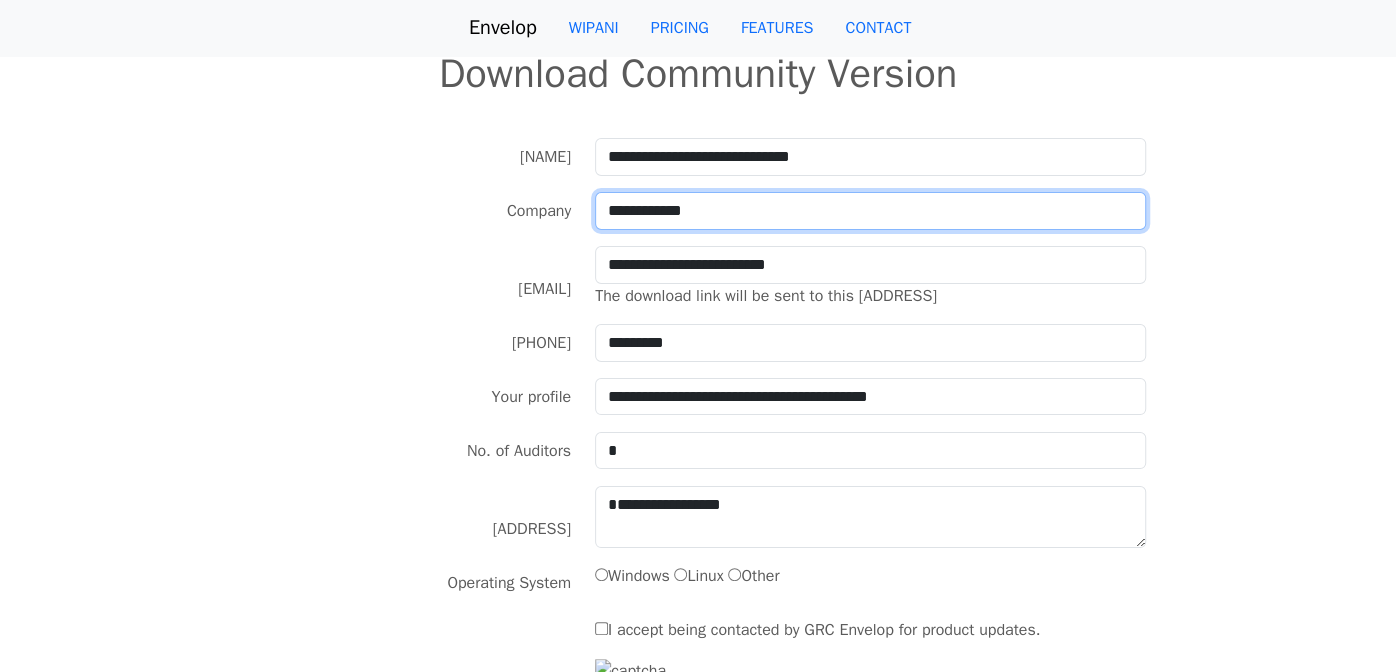 drag, startPoint x: 707, startPoint y: 209, endPoint x: 596, endPoint y: 203, distance: 111.16204 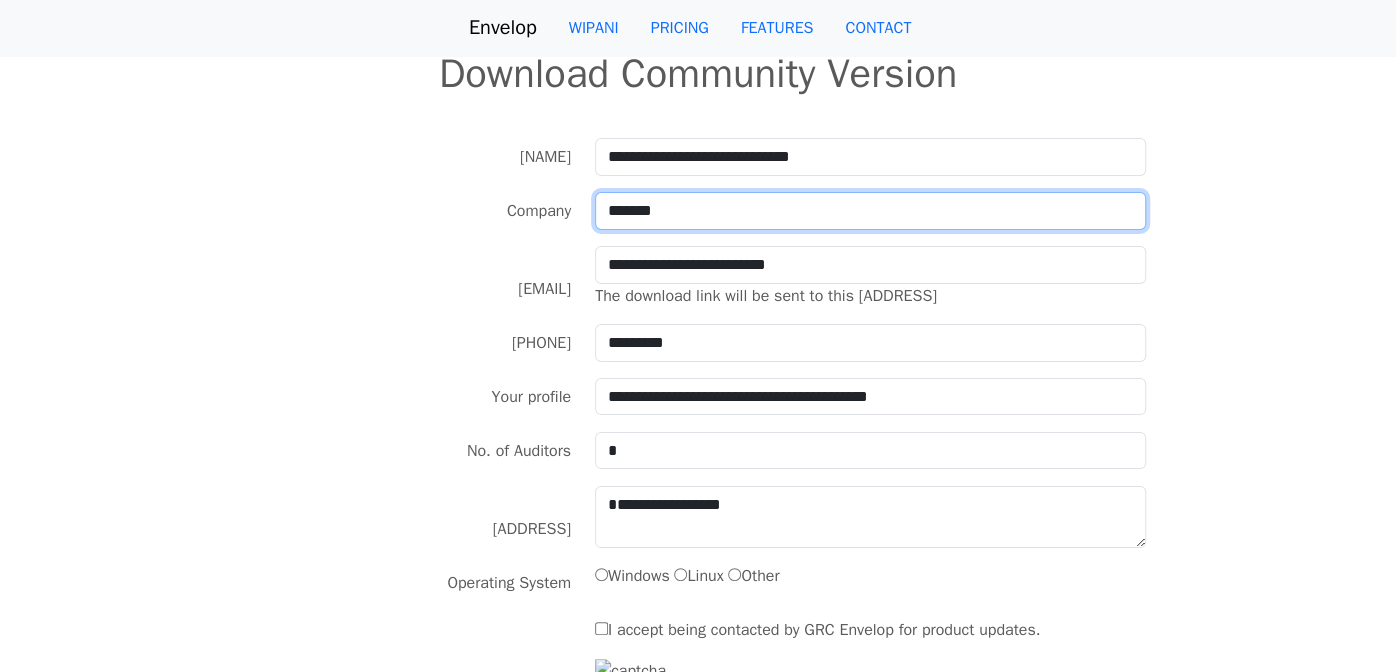 type on "*******" 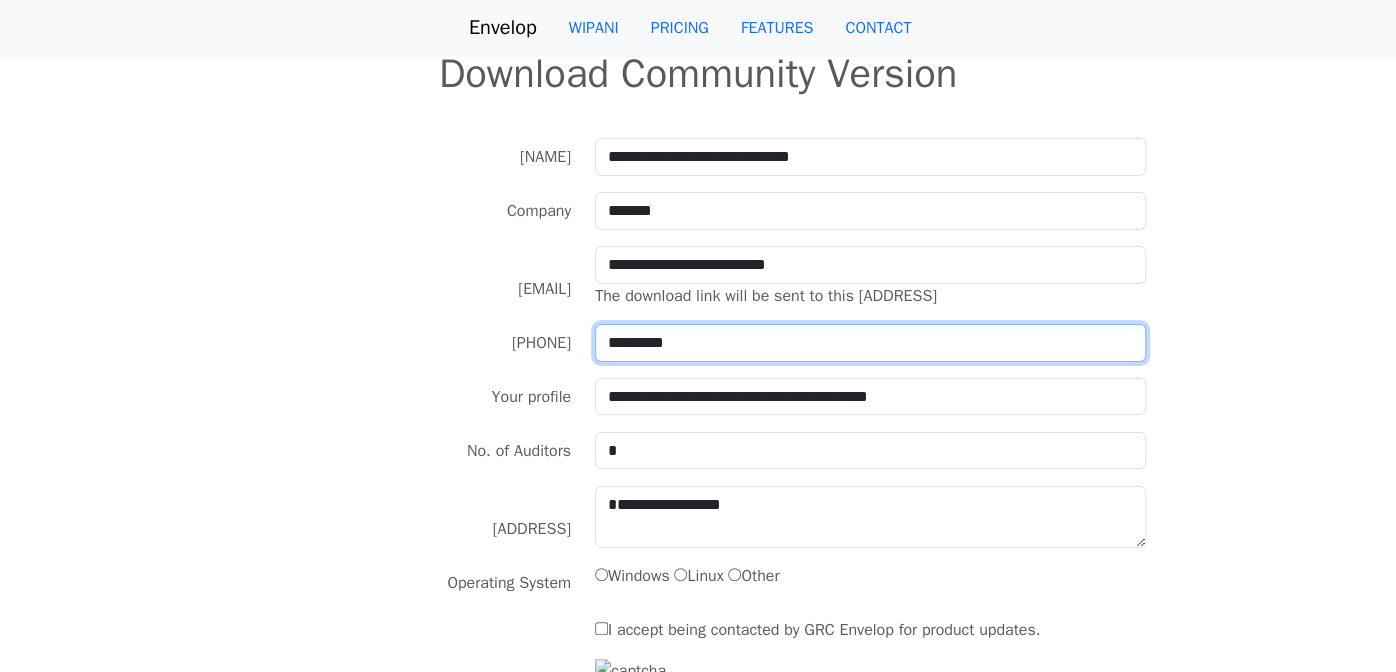 drag, startPoint x: 690, startPoint y: 341, endPoint x: 710, endPoint y: 348, distance: 21.189621 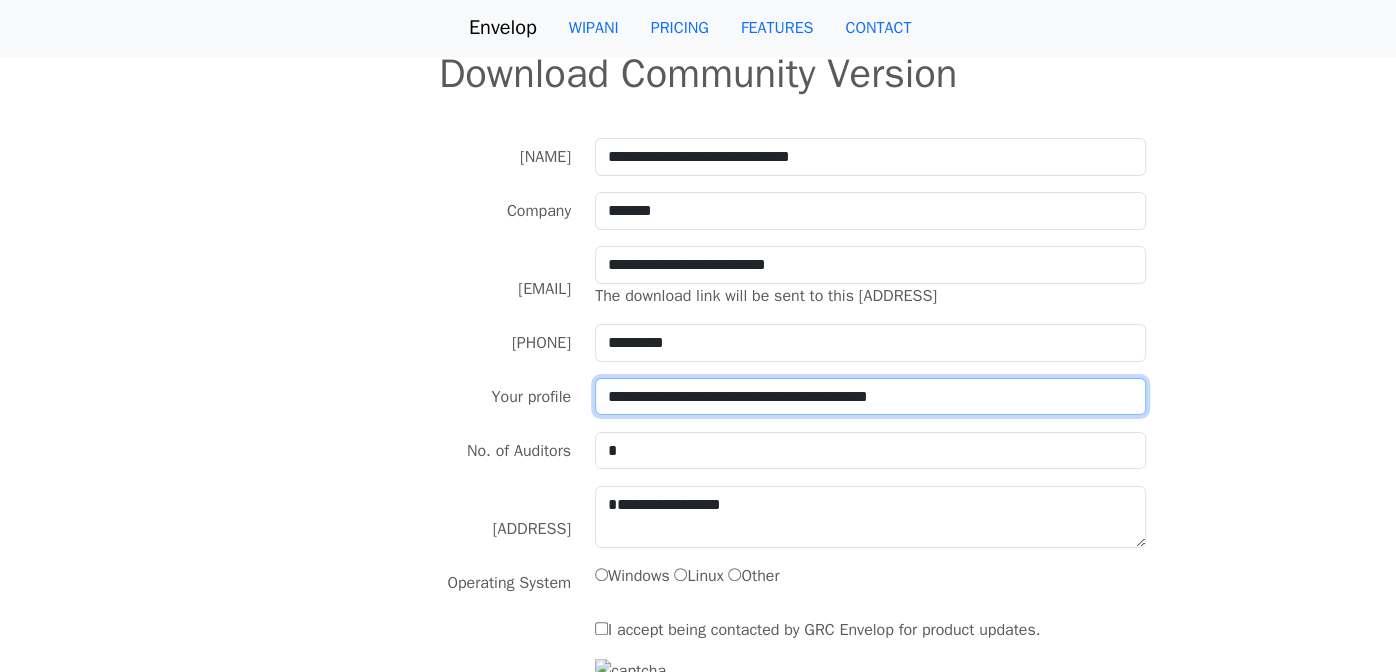 click on "**********" at bounding box center [870, 396] 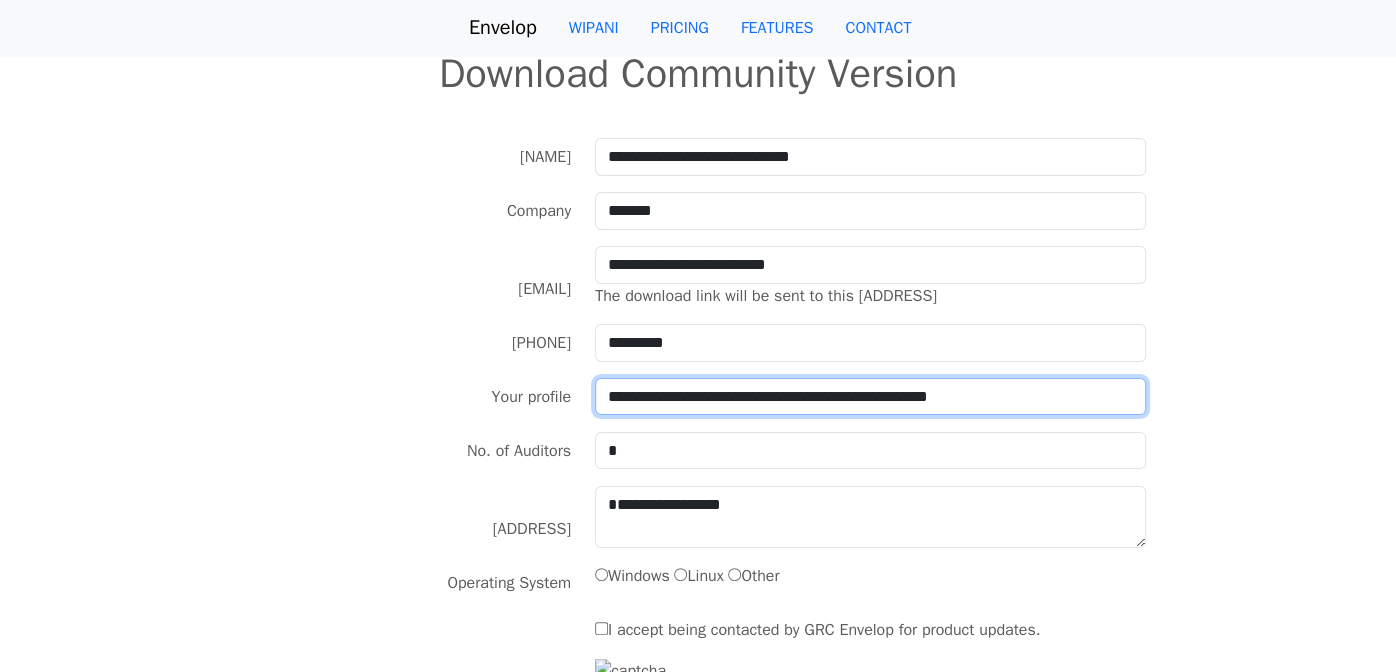 click on "**********" at bounding box center (870, 396) 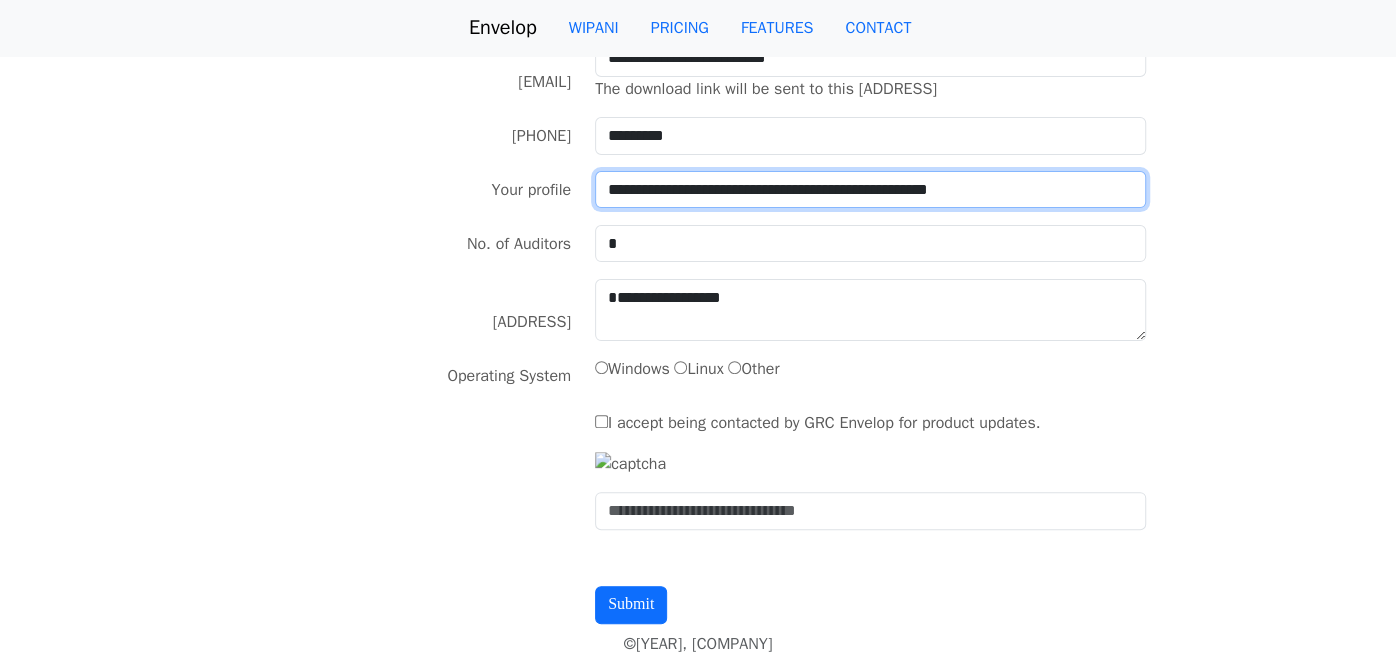 scroll, scrollTop: 299, scrollLeft: 0, axis: vertical 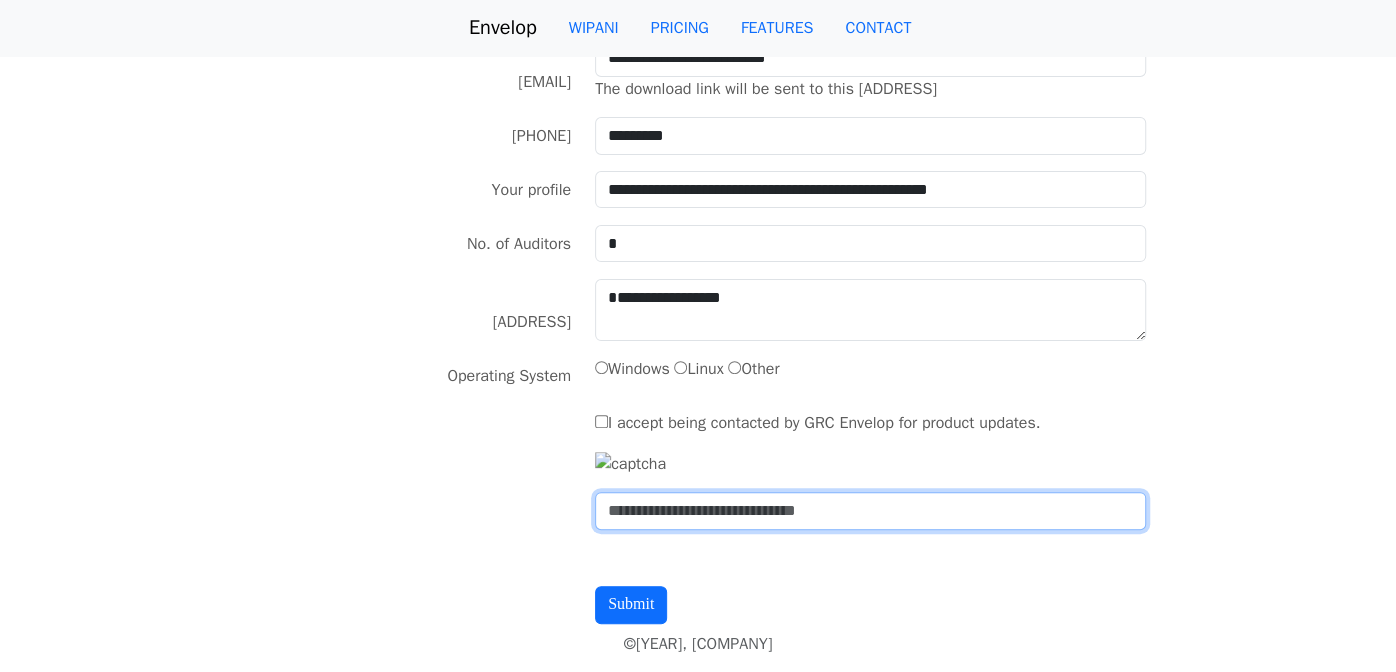 click at bounding box center (870, 511) 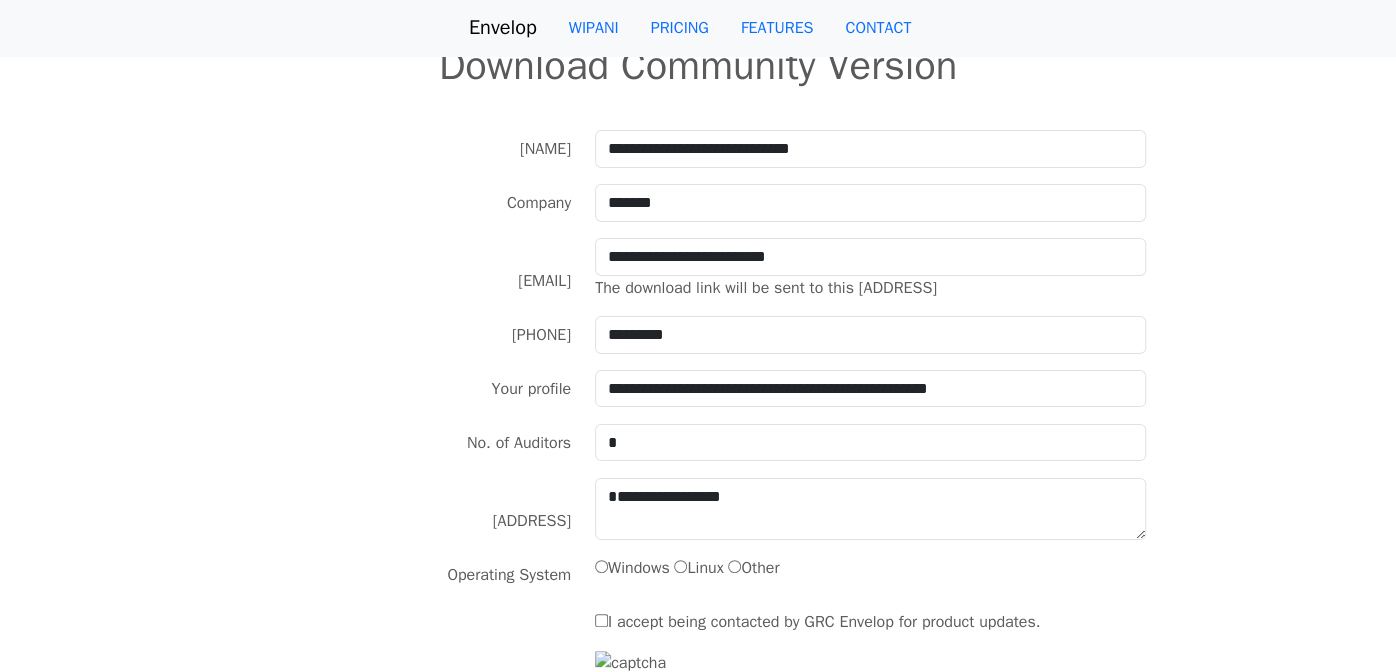 scroll, scrollTop: 0, scrollLeft: 0, axis: both 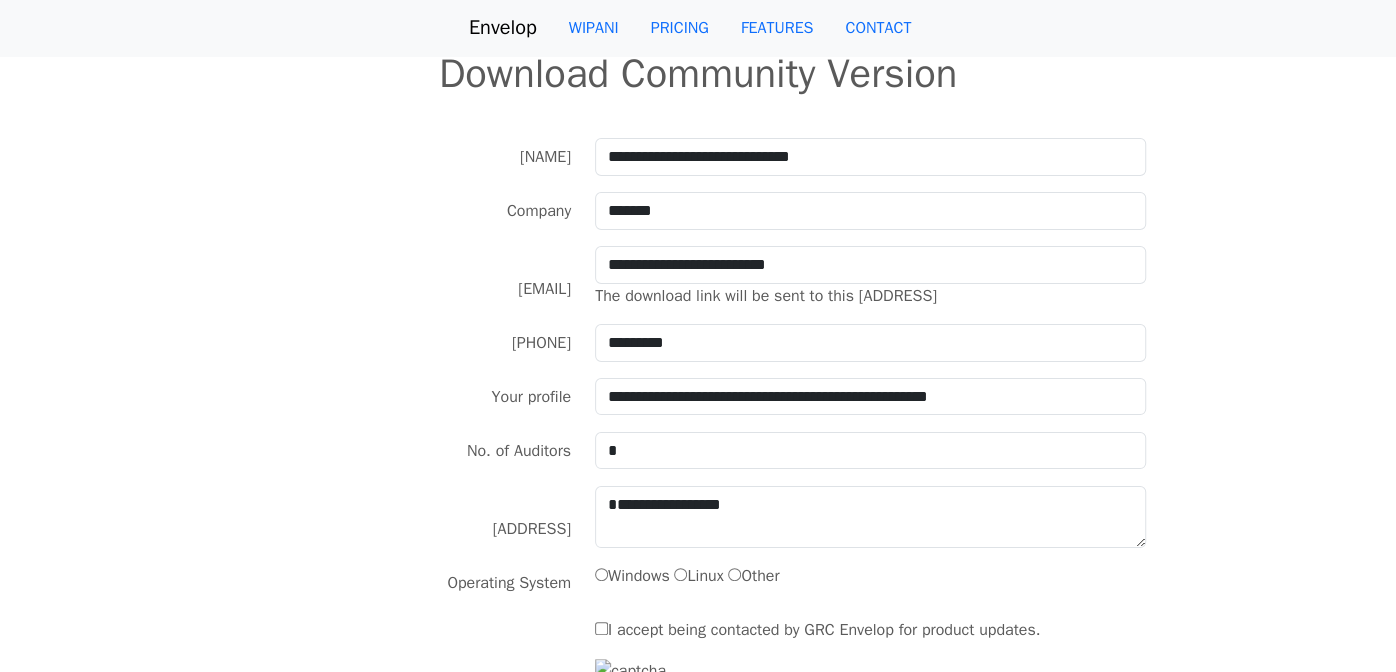 type on "****" 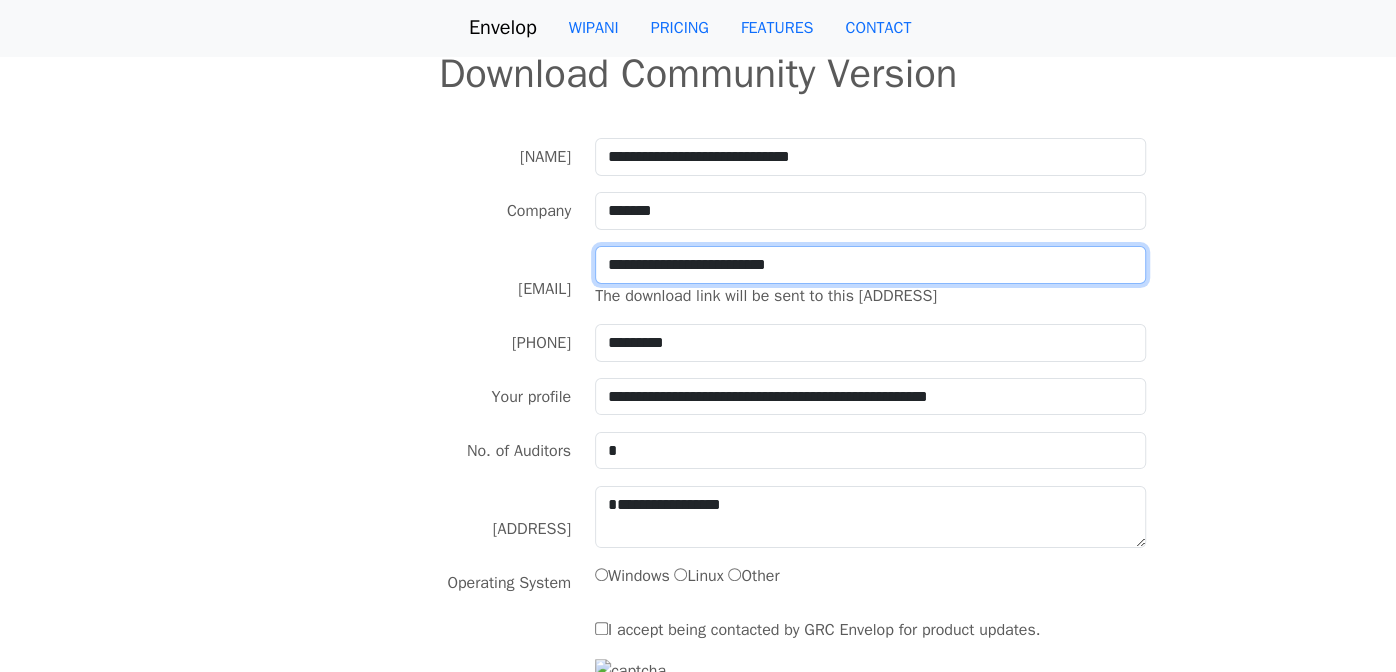 drag, startPoint x: 829, startPoint y: 265, endPoint x: 355, endPoint y: 251, distance: 474.2067 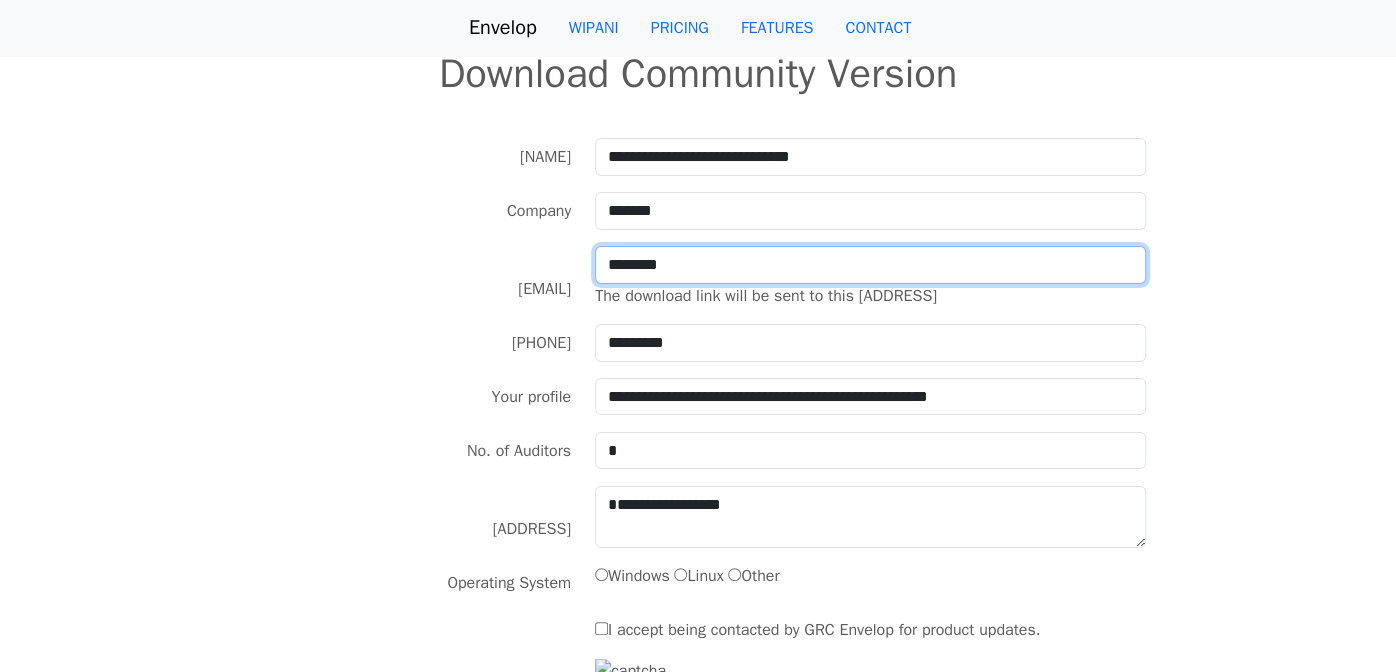 type on "**********" 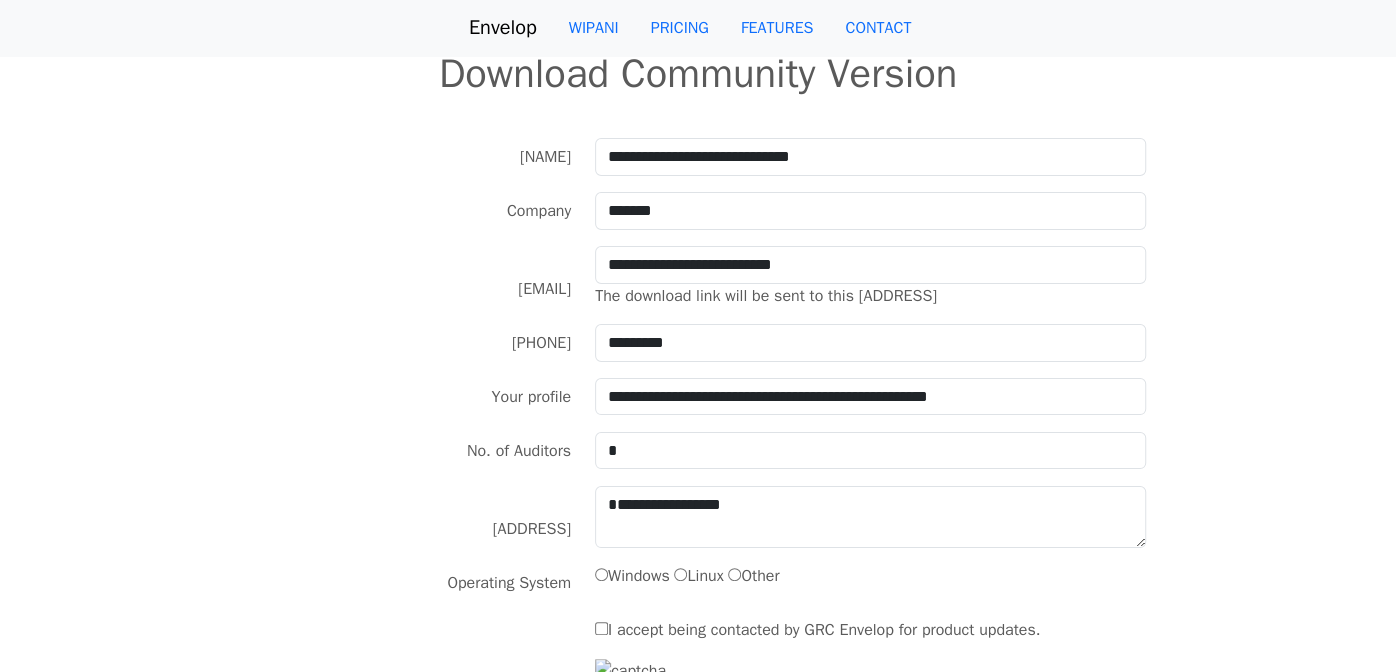 click on "**********" at bounding box center (698, 277) 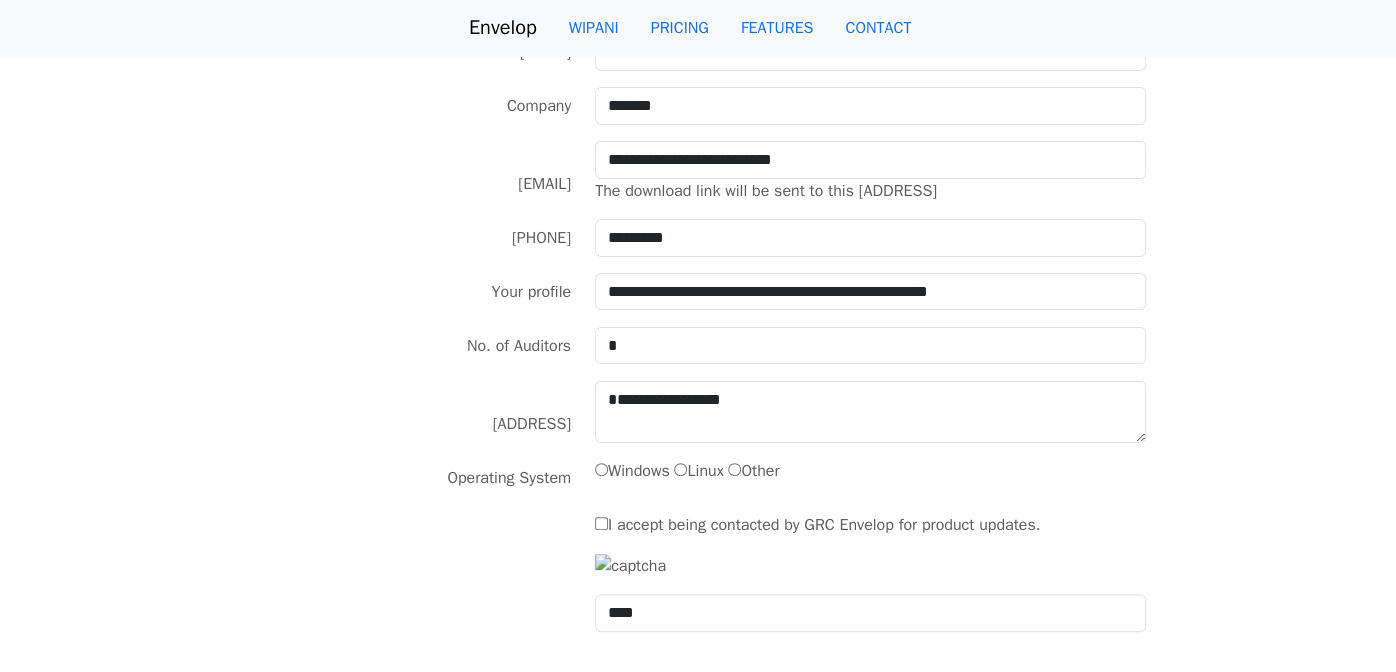 scroll, scrollTop: 299, scrollLeft: 0, axis: vertical 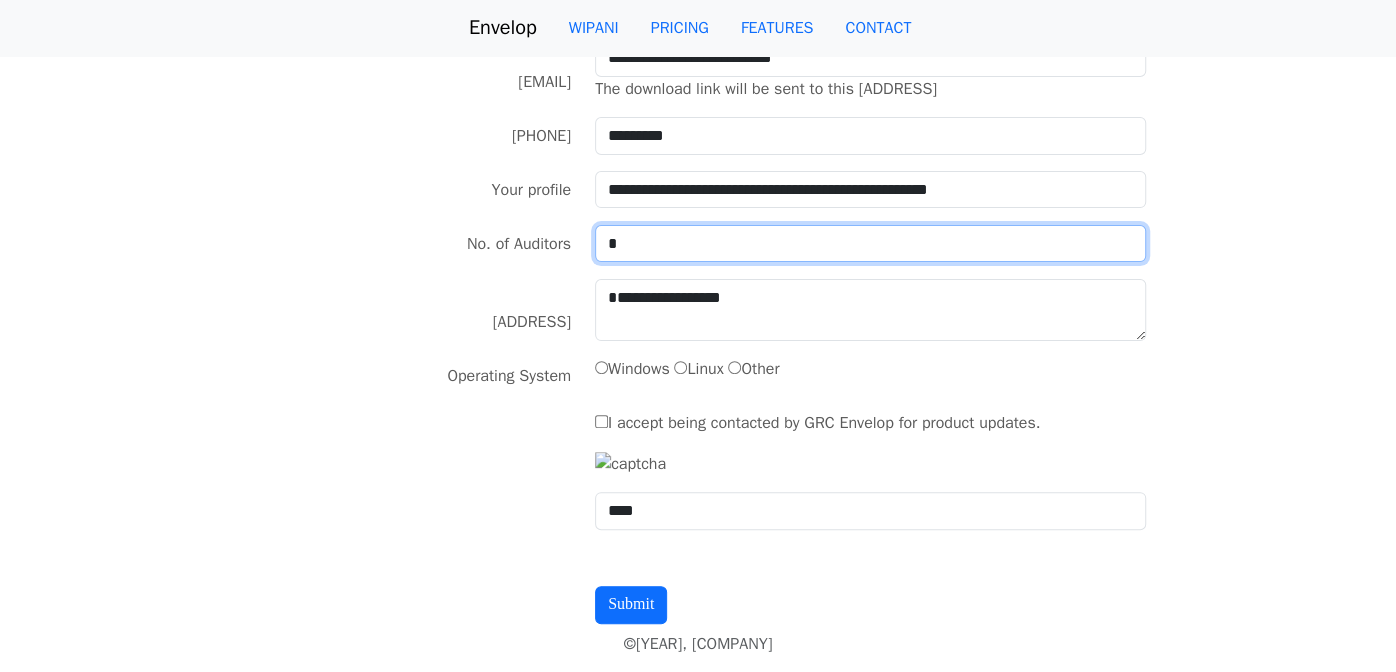 click on "*
***
****
***" at bounding box center (870, 243) 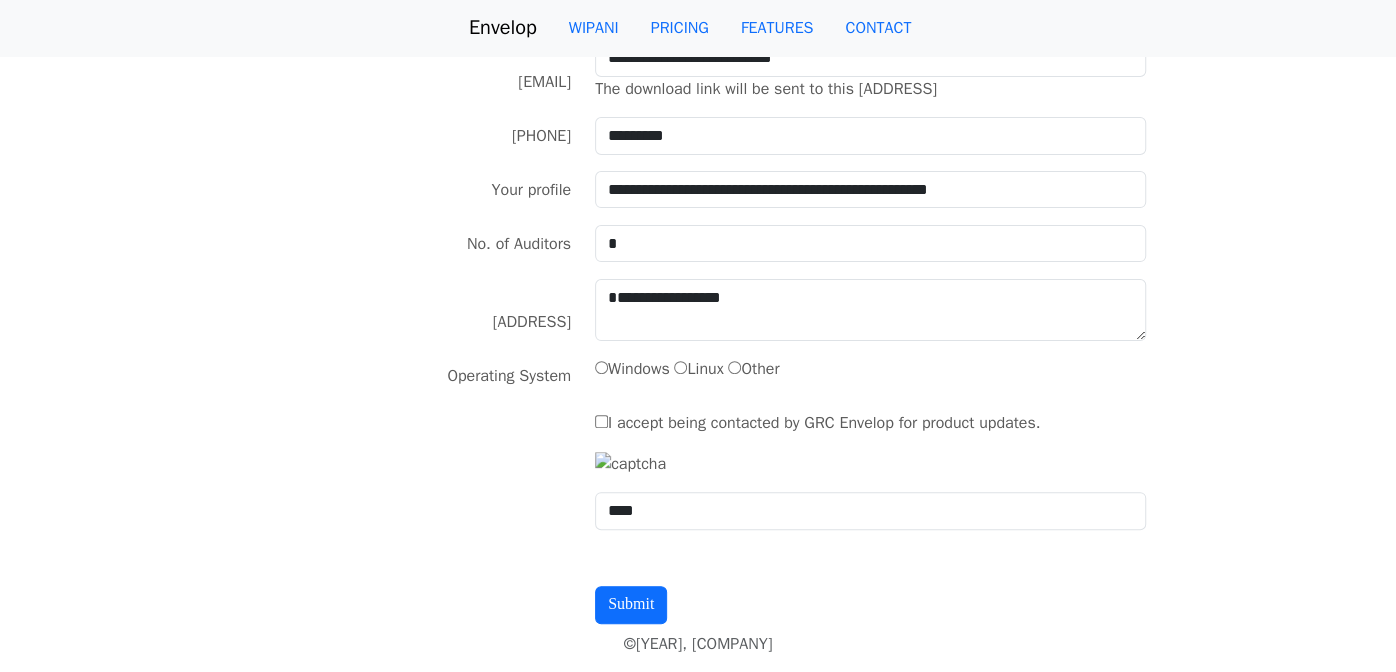 click on "**********" at bounding box center [698, 310] 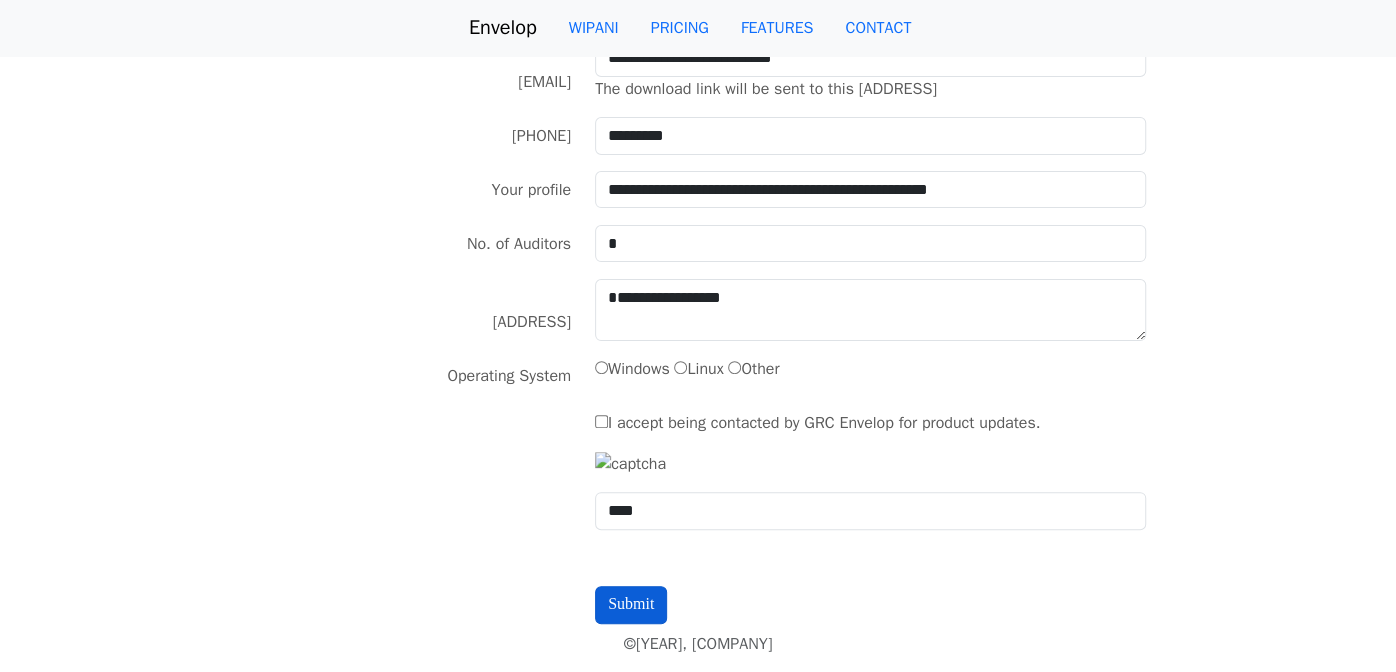 click at bounding box center (631, 605) 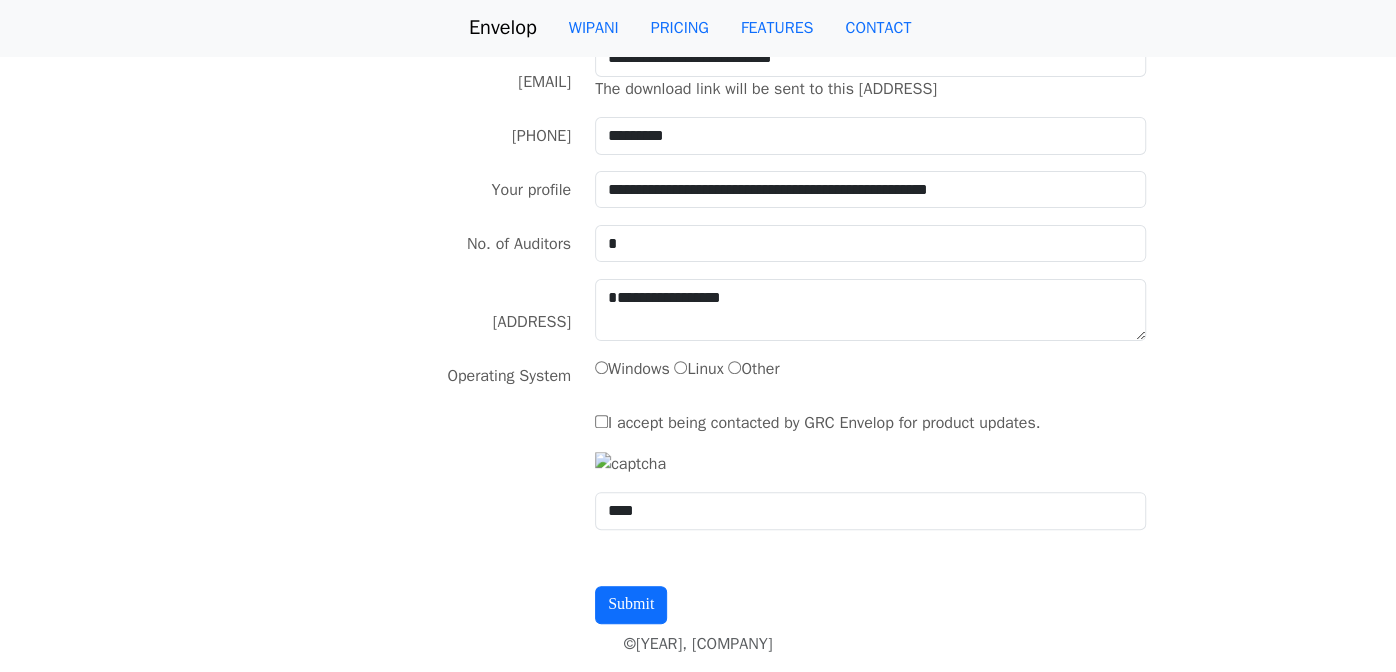 scroll, scrollTop: 0, scrollLeft: 0, axis: both 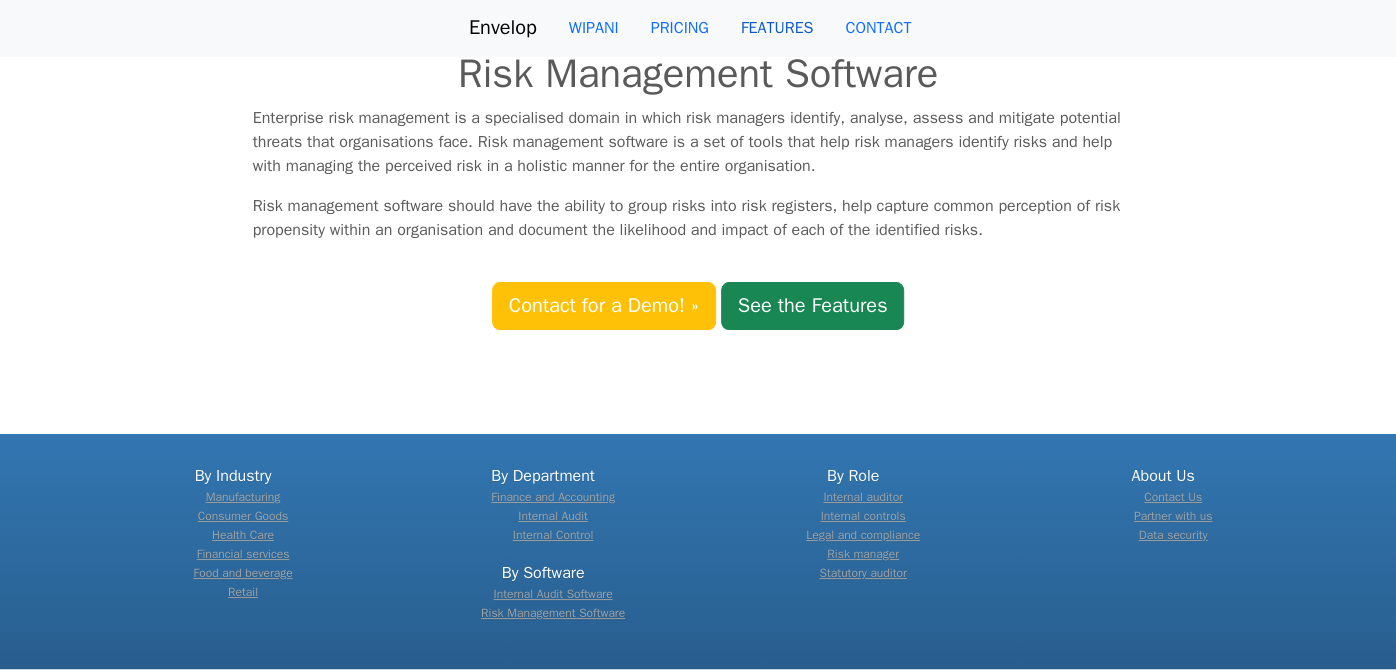 click on "FEATURES" at bounding box center (777, 28) 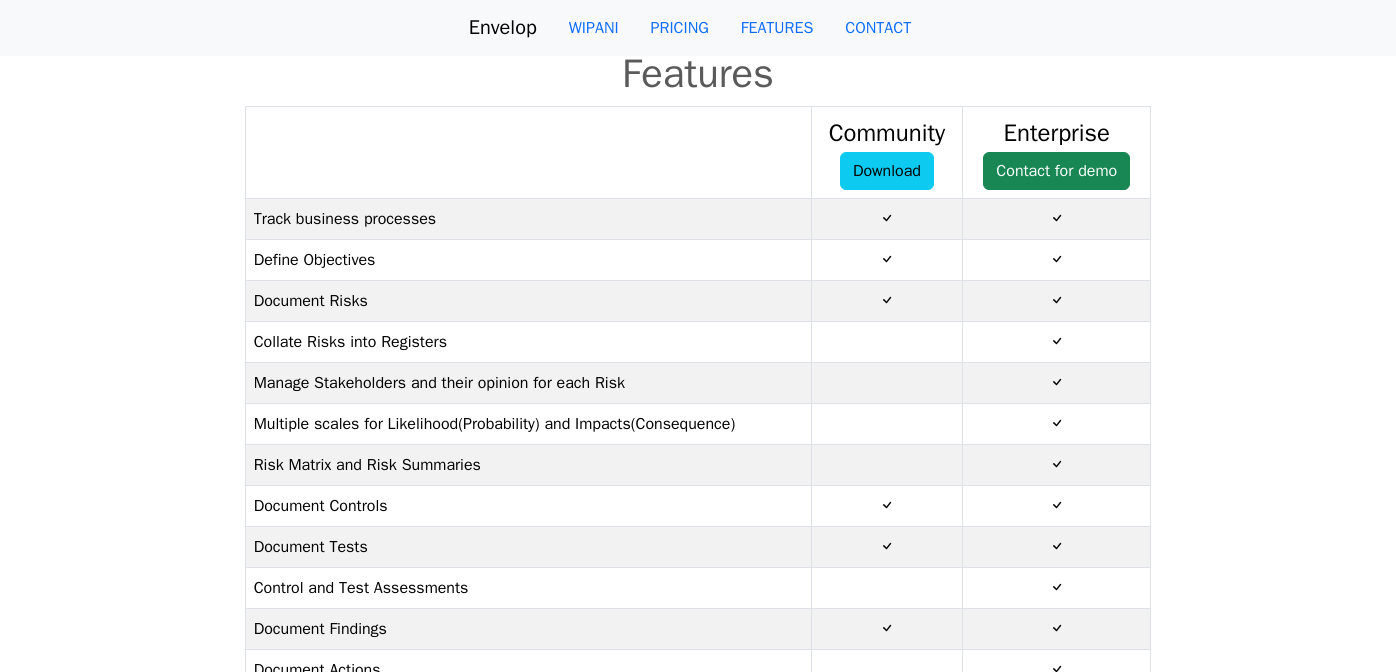 scroll, scrollTop: 0, scrollLeft: 0, axis: both 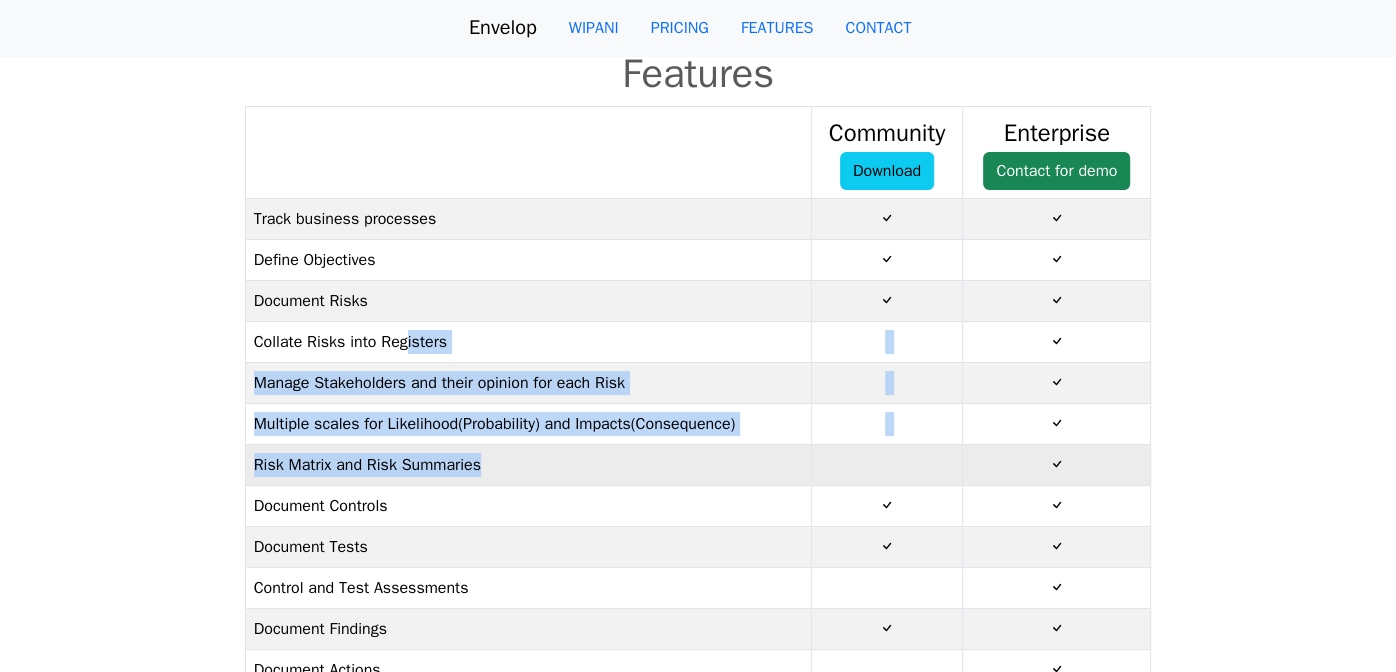 drag, startPoint x: 385, startPoint y: 346, endPoint x: 459, endPoint y: 473, distance: 146.98639 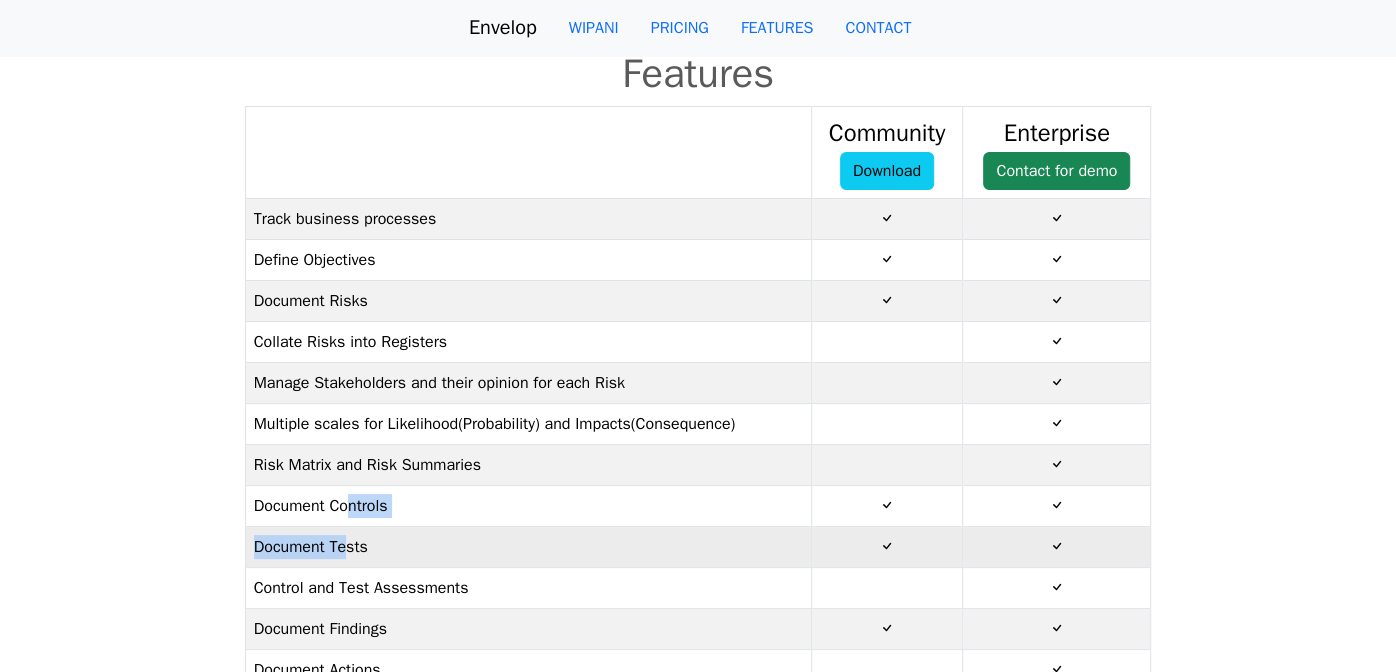 drag, startPoint x: 459, startPoint y: 473, endPoint x: 345, endPoint y: 535, distance: 129.76903 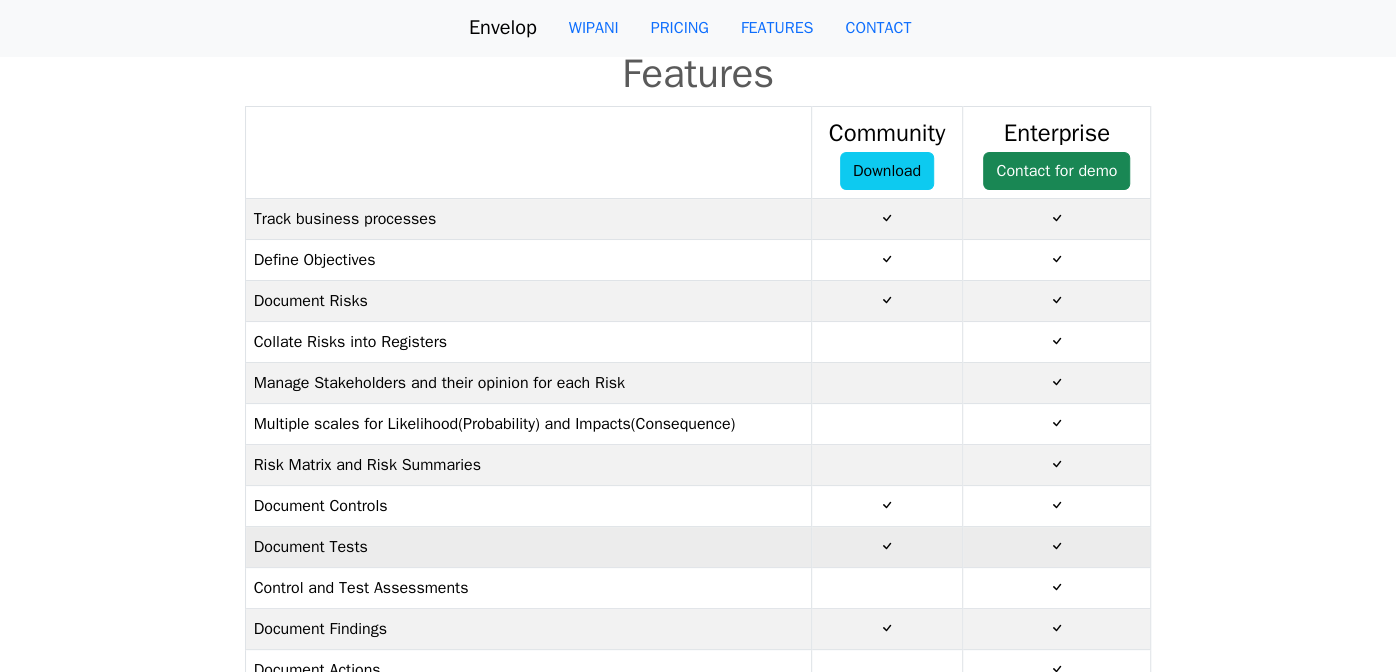 drag, startPoint x: 345, startPoint y: 535, endPoint x: 360, endPoint y: 537, distance: 15.132746 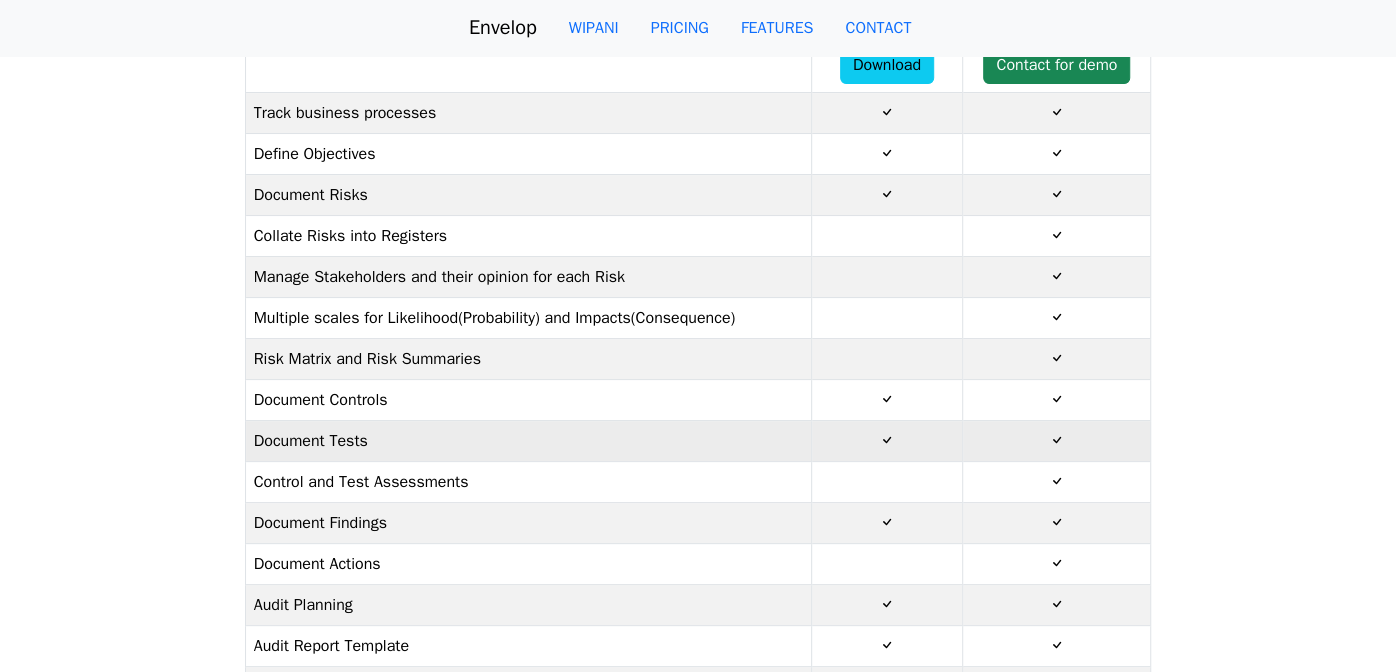 scroll, scrollTop: 200, scrollLeft: 0, axis: vertical 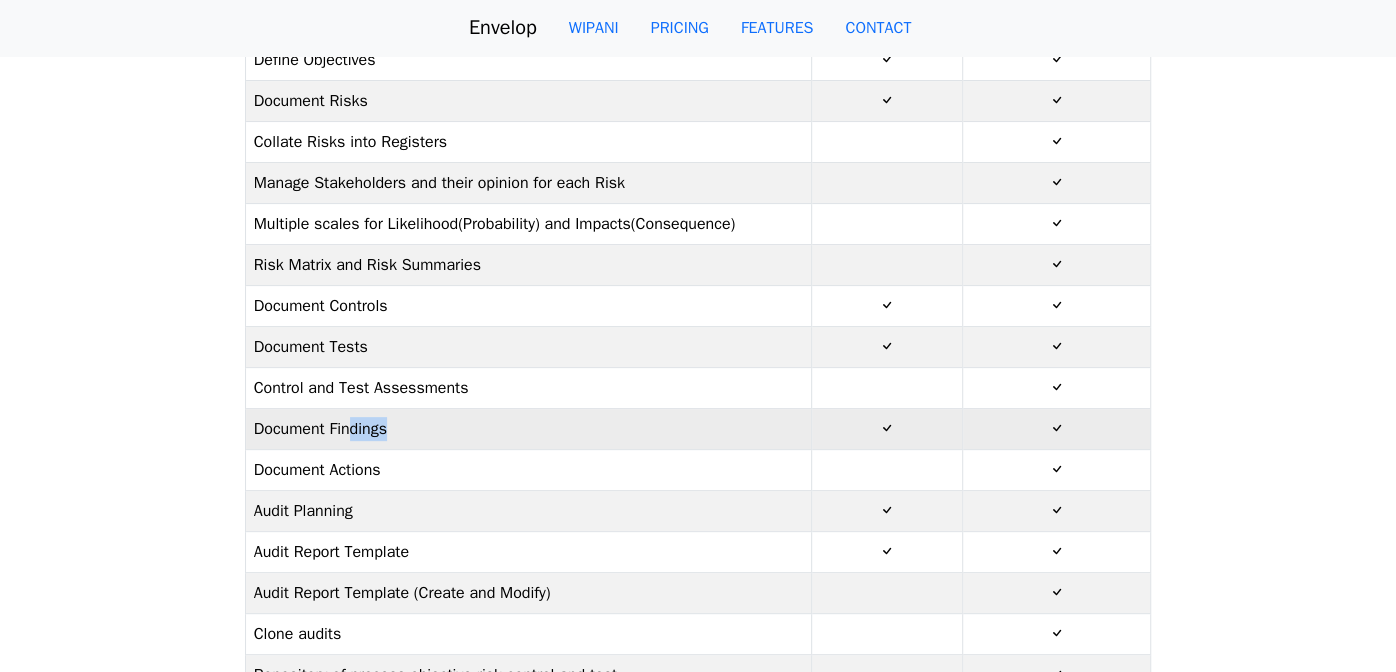 drag, startPoint x: 356, startPoint y: 426, endPoint x: 625, endPoint y: 432, distance: 269.0669 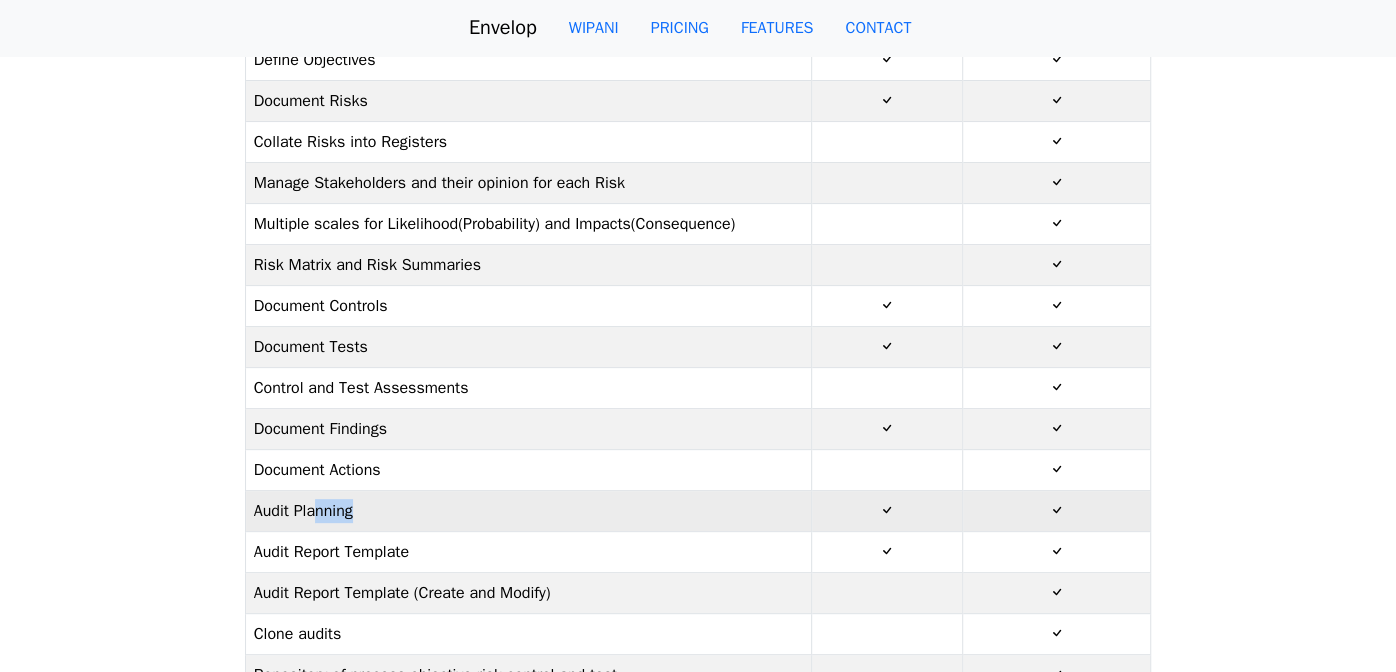 drag, startPoint x: 317, startPoint y: 506, endPoint x: 400, endPoint y: 510, distance: 83.09633 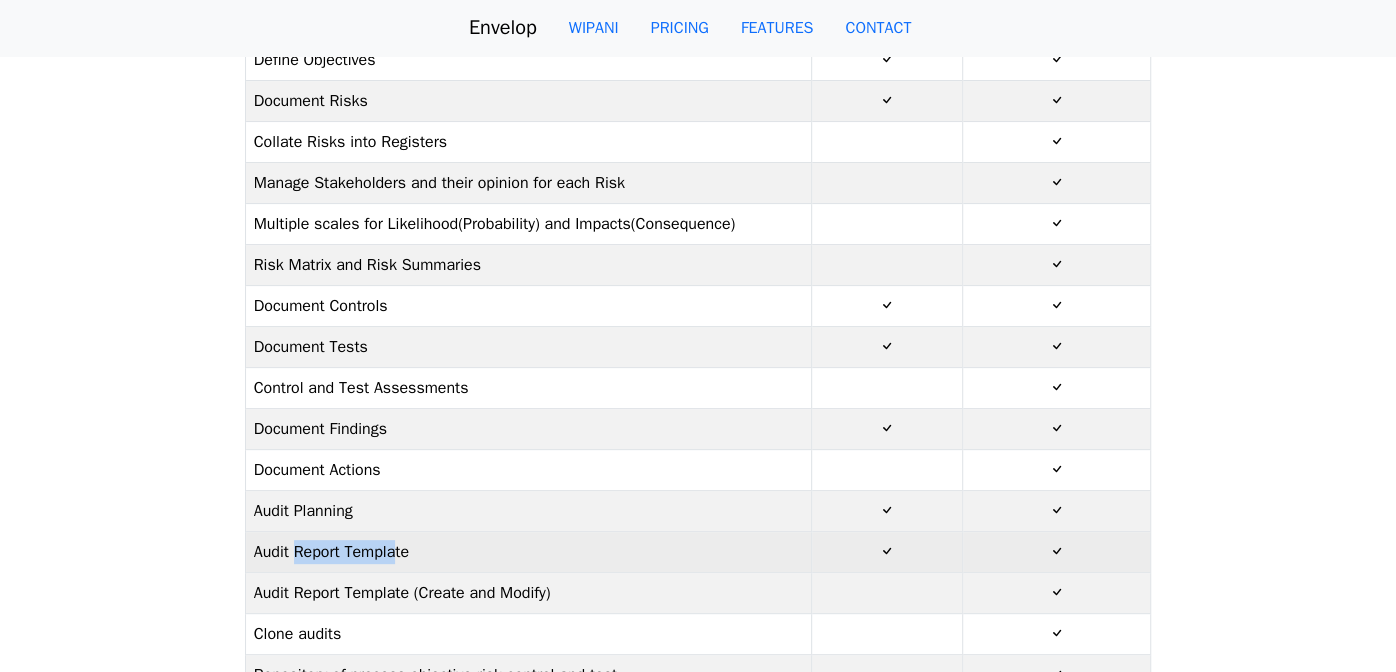 drag, startPoint x: 400, startPoint y: 510, endPoint x: 395, endPoint y: 547, distance: 37.336308 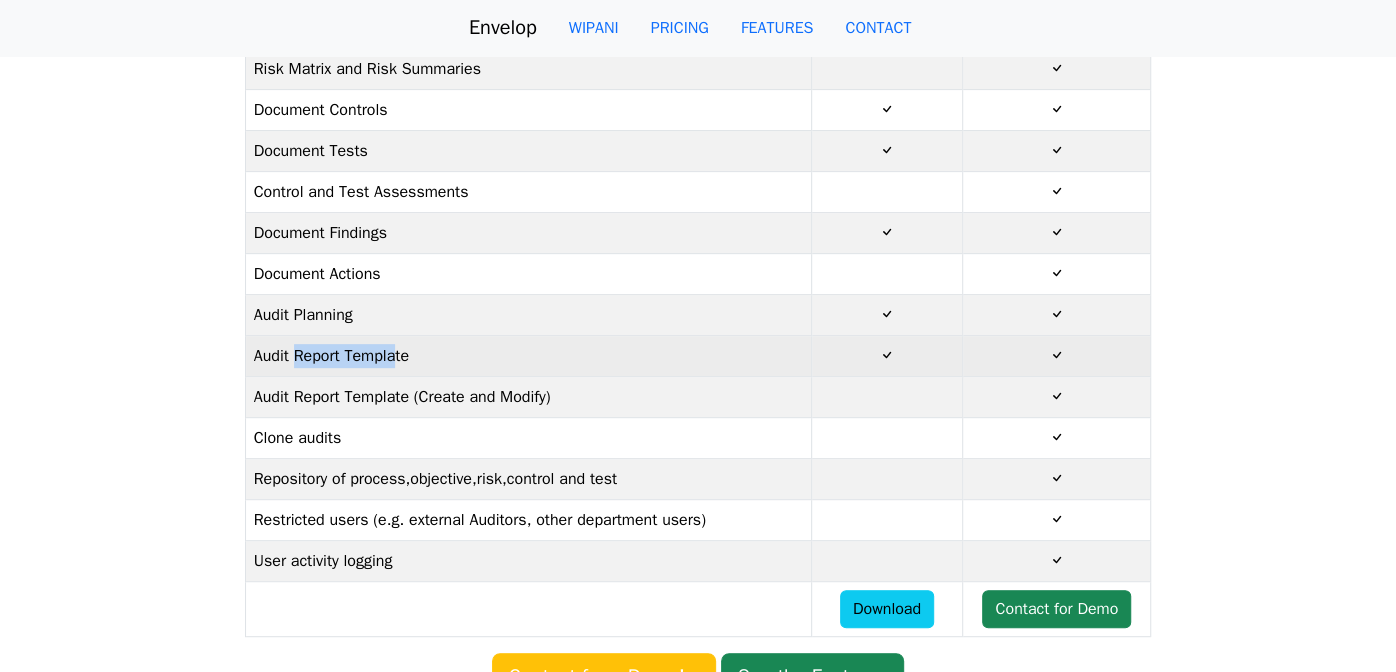 scroll, scrollTop: 400, scrollLeft: 0, axis: vertical 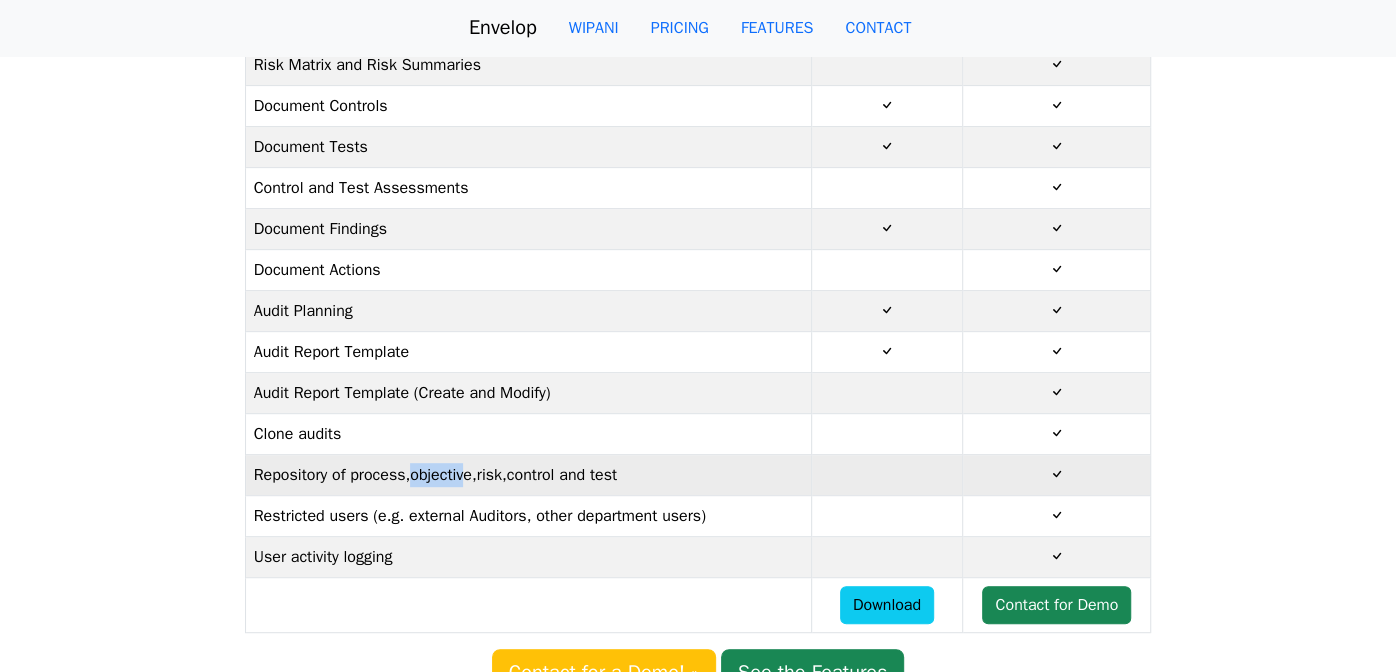 drag, startPoint x: 407, startPoint y: 473, endPoint x: 461, endPoint y: 475, distance: 54.037025 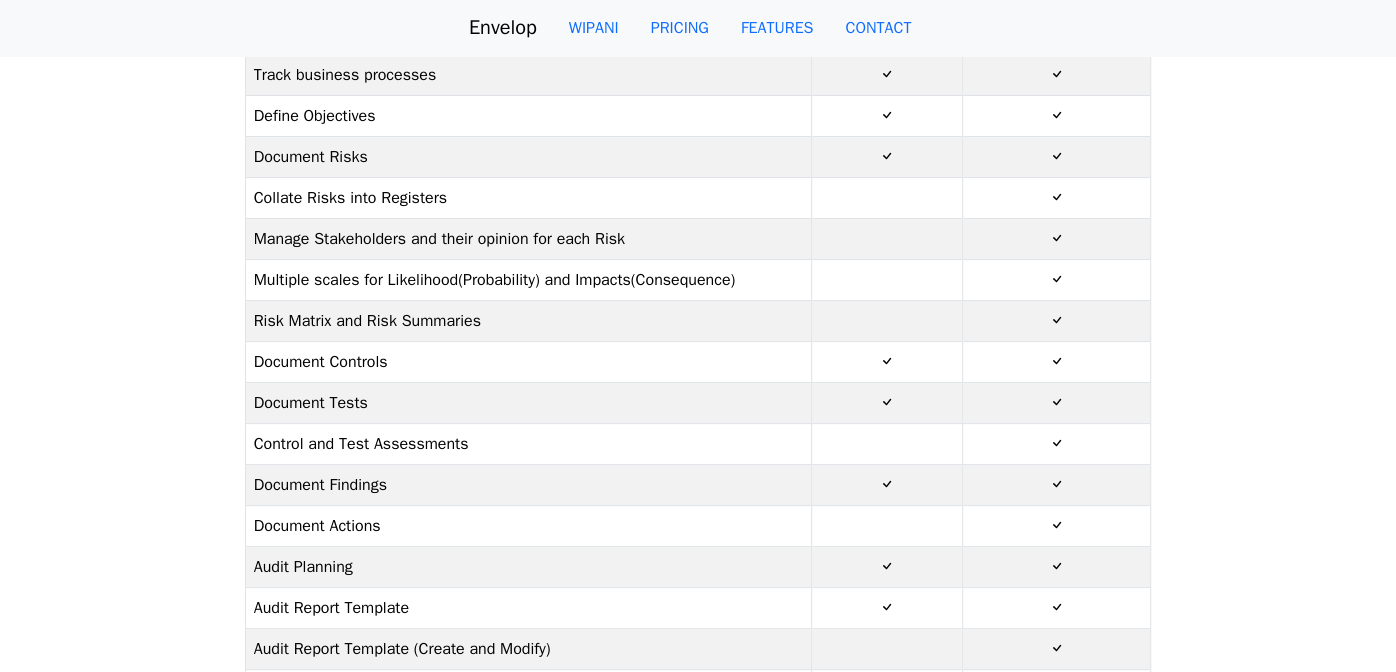 scroll, scrollTop: 0, scrollLeft: 0, axis: both 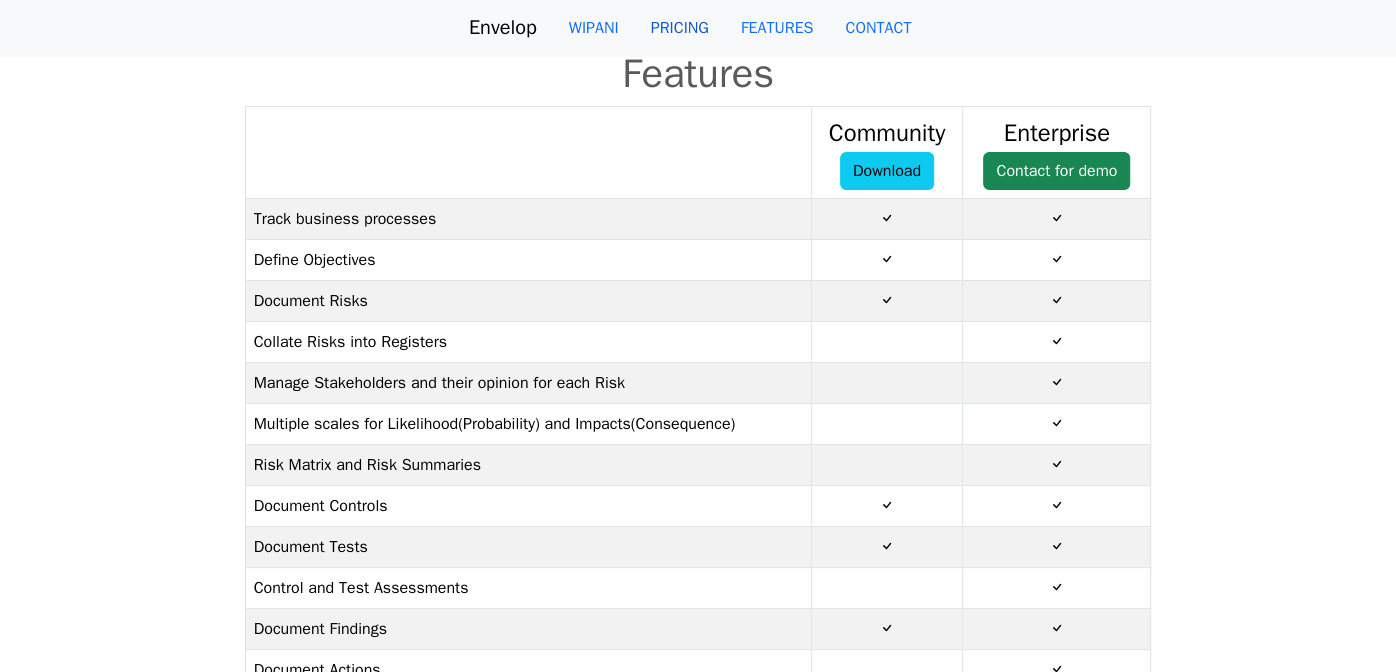 click on "PRICING" at bounding box center [680, 28] 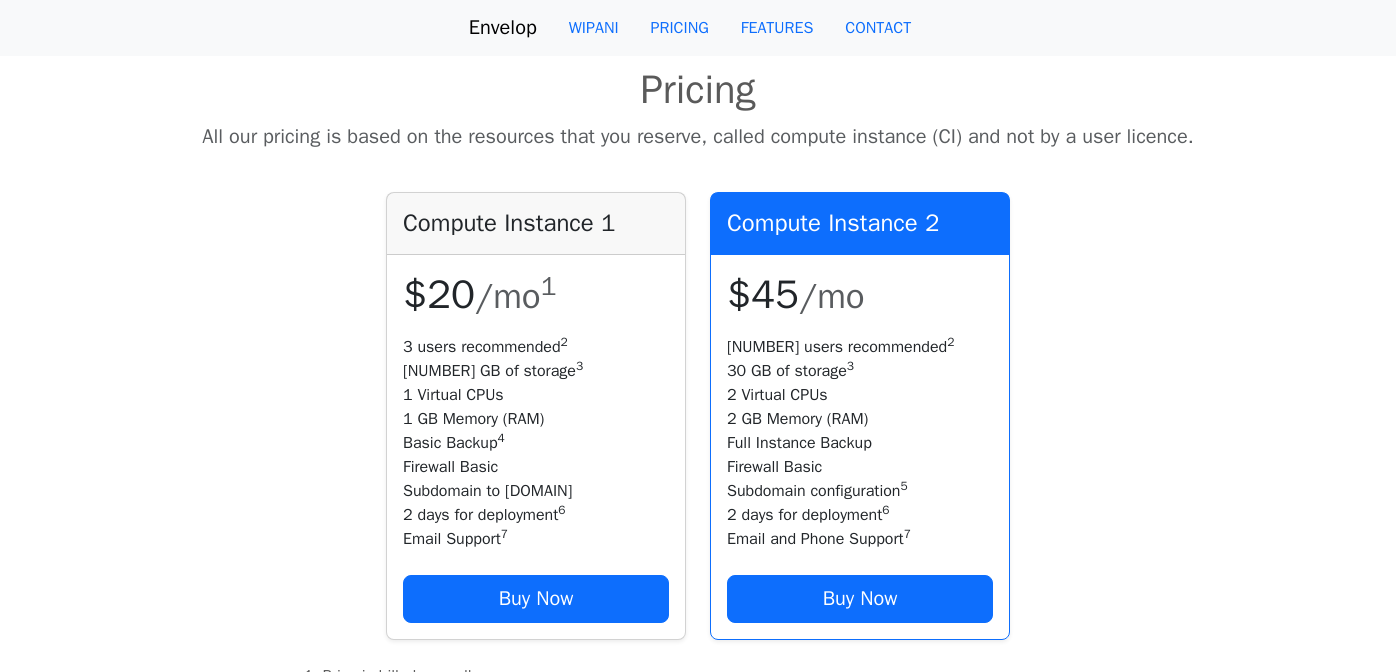 scroll, scrollTop: 0, scrollLeft: 0, axis: both 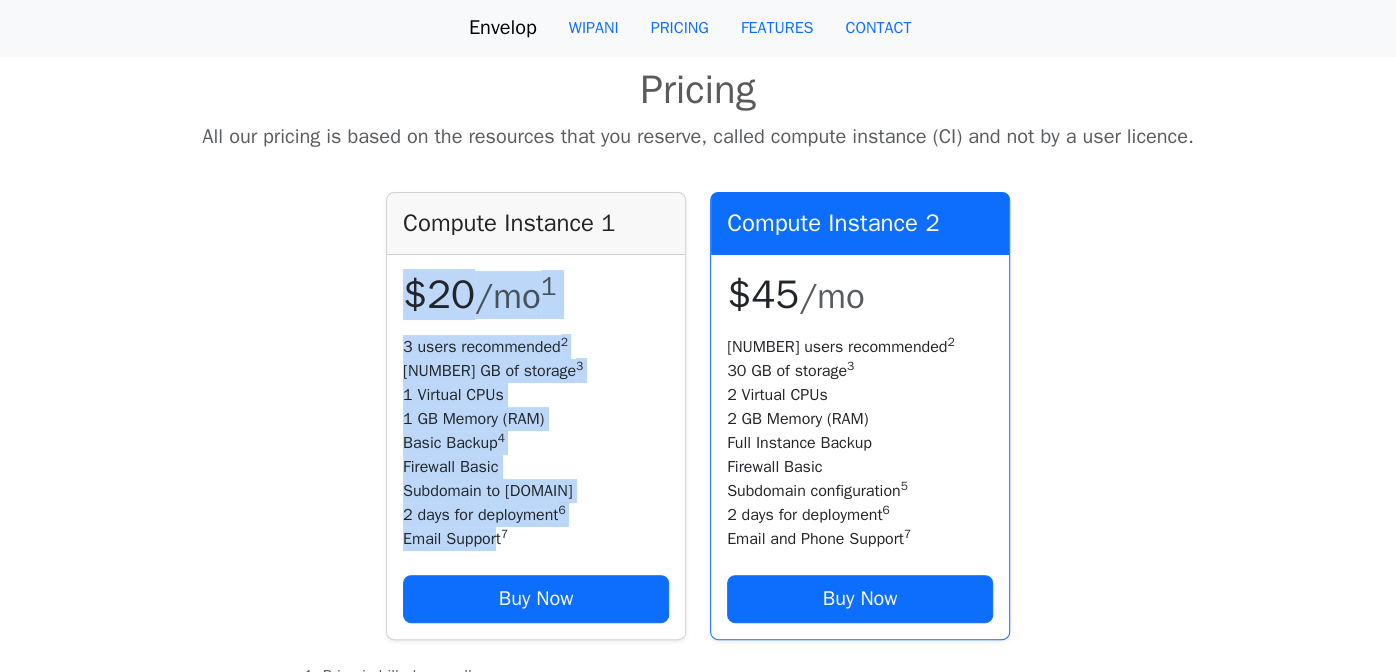 drag, startPoint x: 404, startPoint y: 290, endPoint x: 493, endPoint y: 535, distance: 260.66452 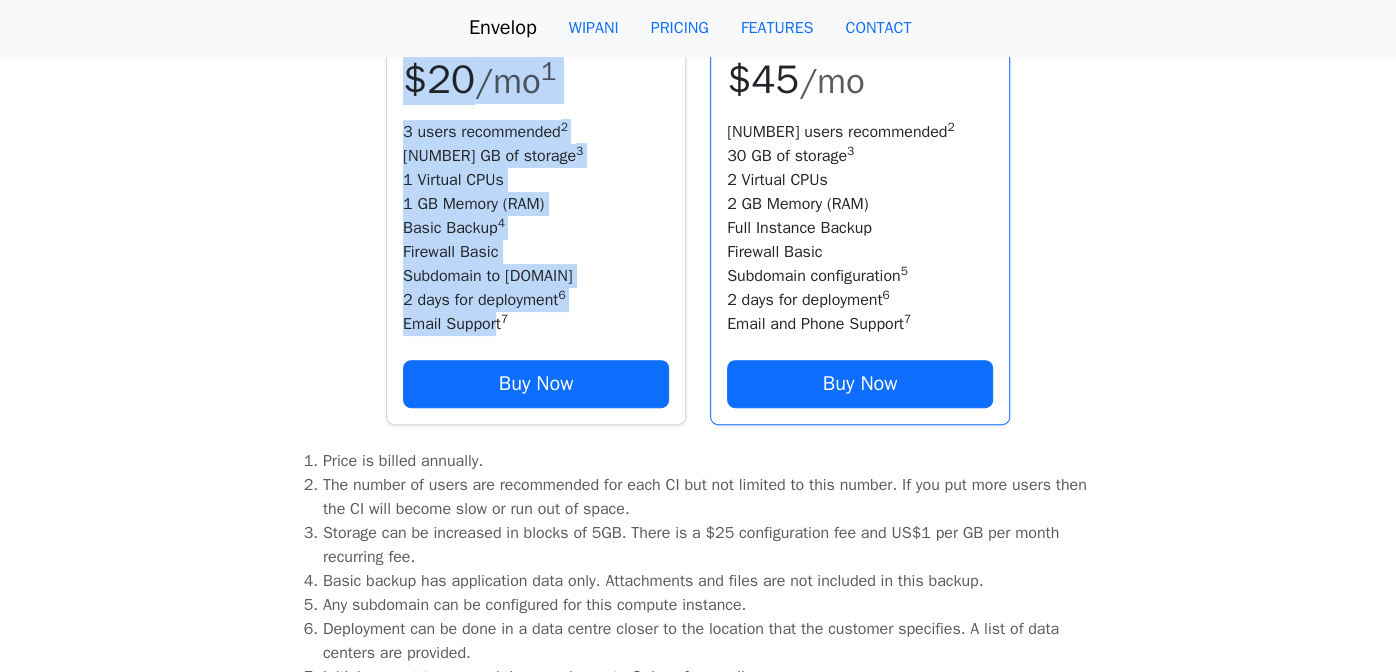 scroll, scrollTop: 99, scrollLeft: 0, axis: vertical 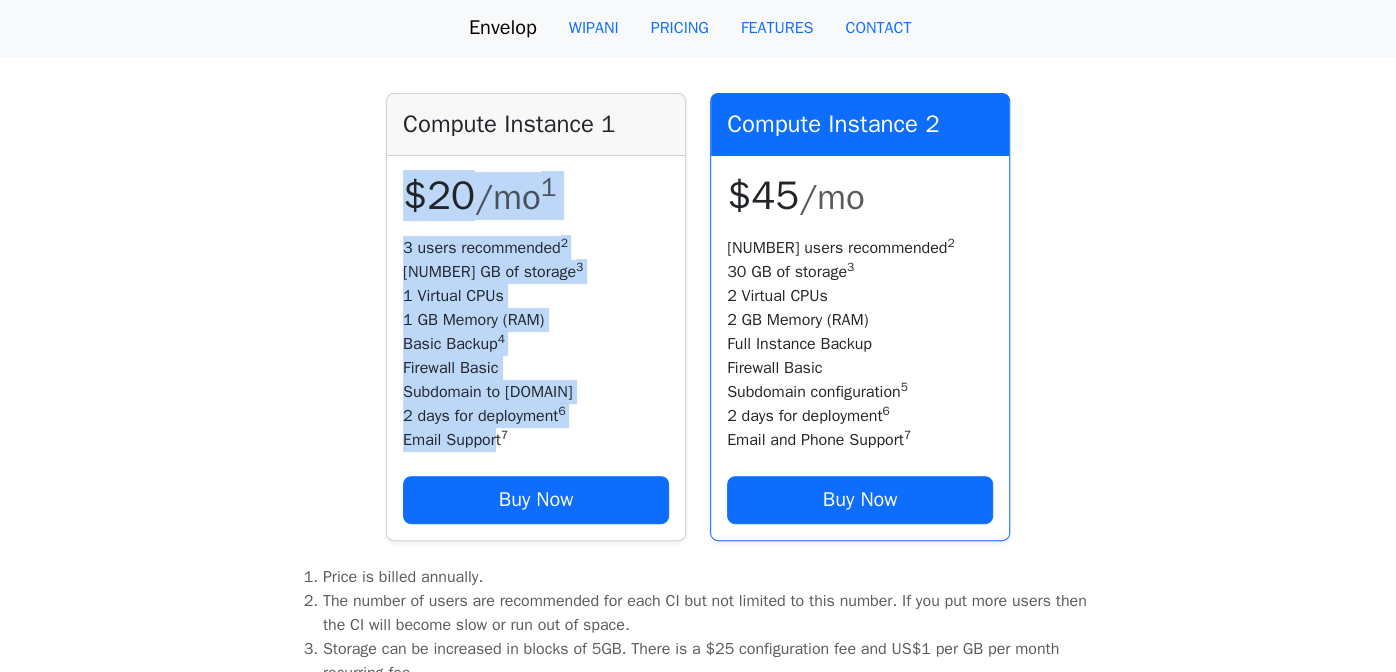click on "1 Virtual CPUs" at bounding box center [536, 296] 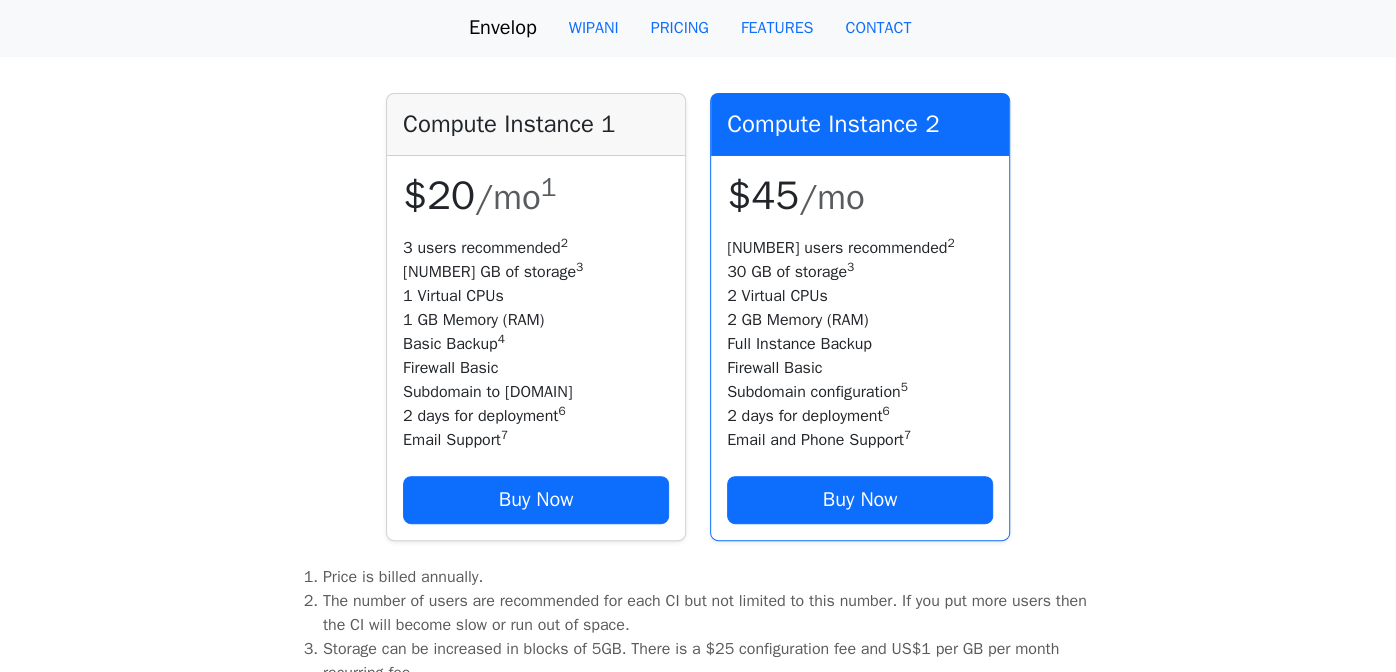 drag, startPoint x: 746, startPoint y: 247, endPoint x: 751, endPoint y: 283, distance: 36.345562 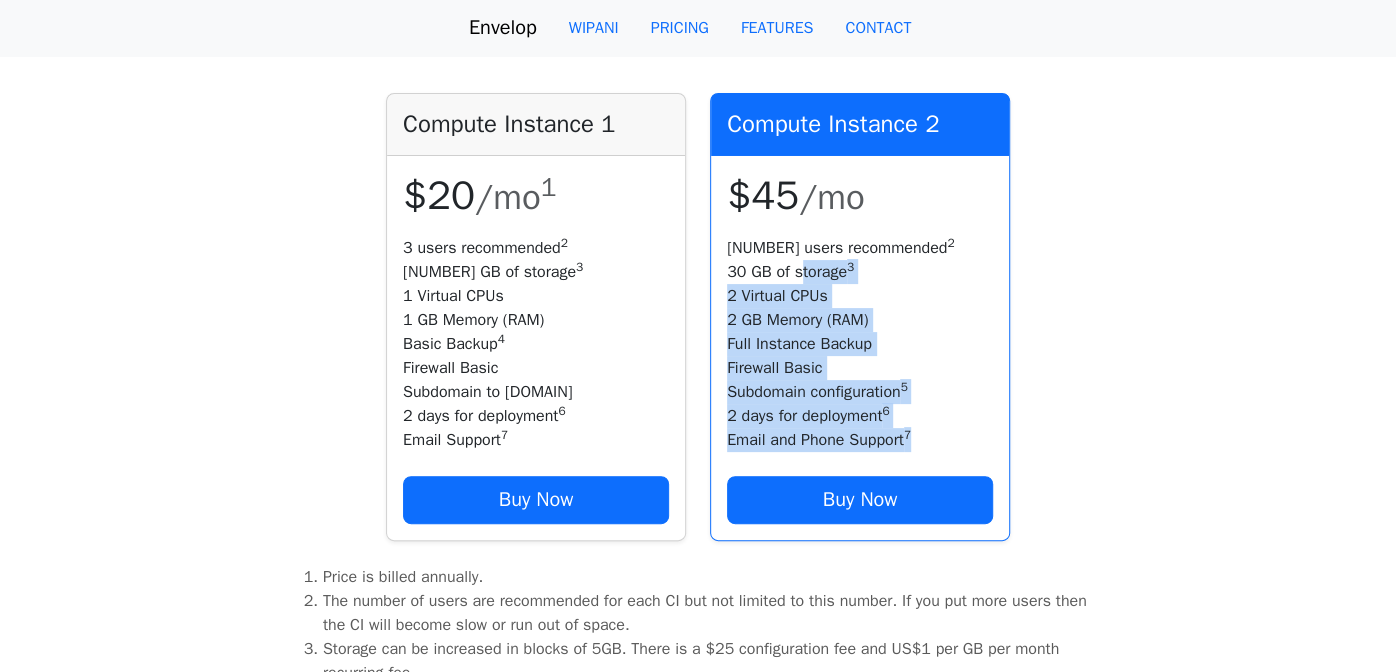 drag, startPoint x: 799, startPoint y: 268, endPoint x: 917, endPoint y: 437, distance: 206.1189 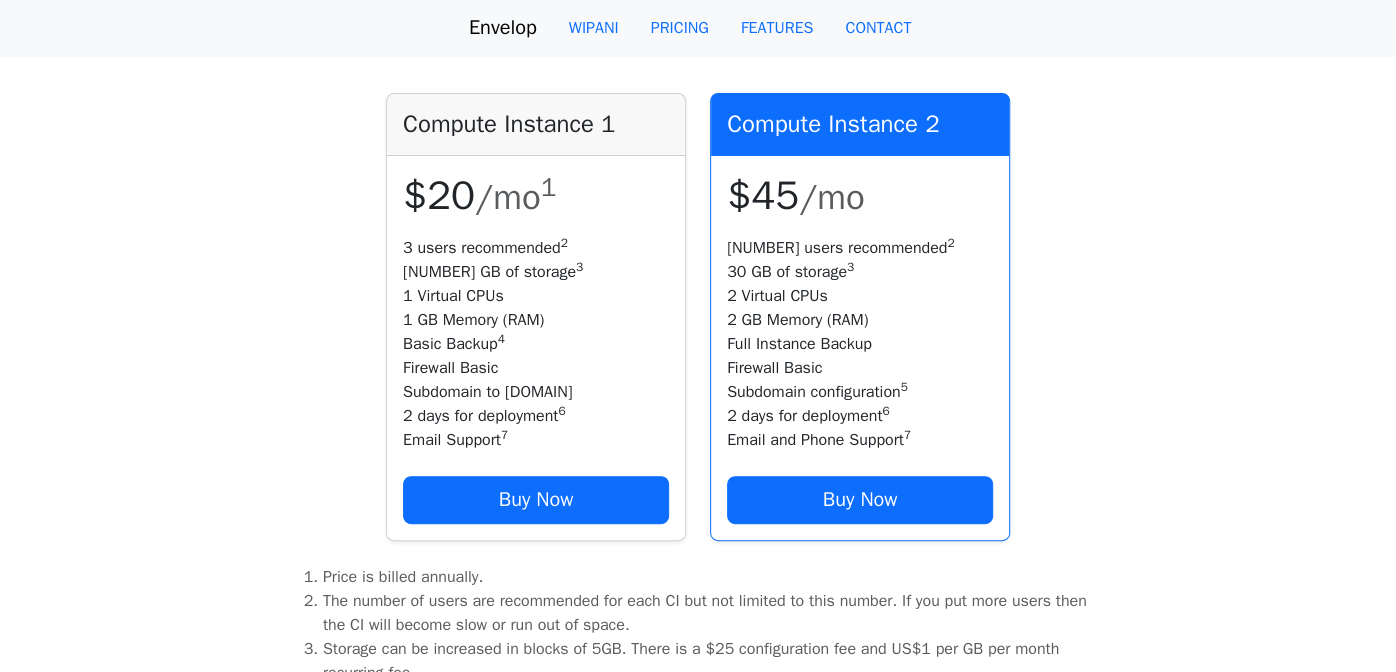 click on "Subdomain to grcenvelop.com" at bounding box center [536, 392] 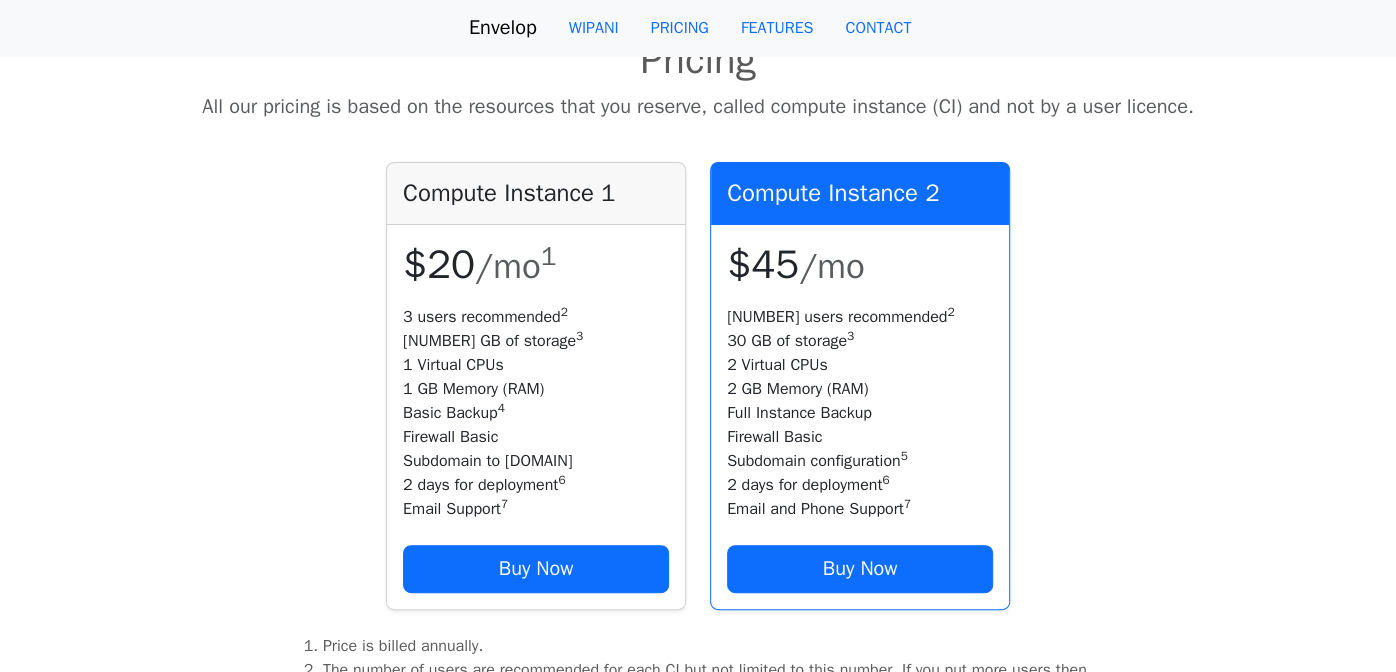 scroll, scrollTop: 0, scrollLeft: 0, axis: both 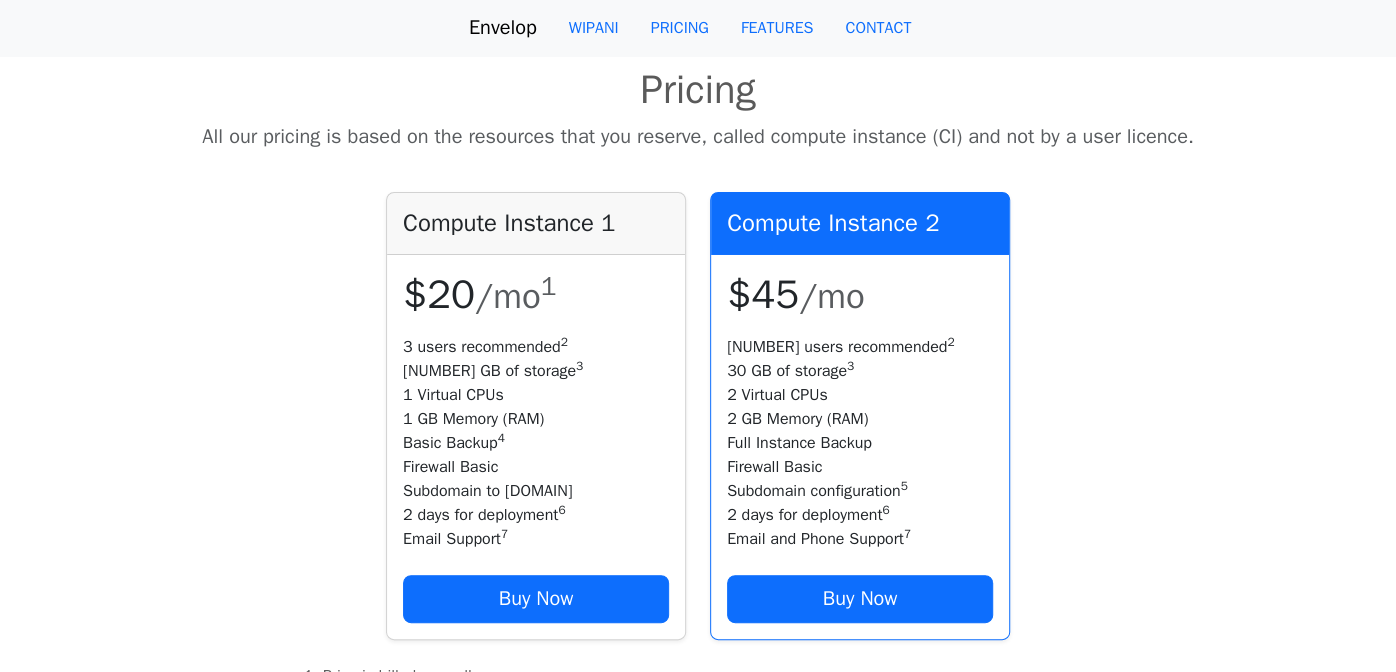 click on "Envelop" at bounding box center (503, 28) 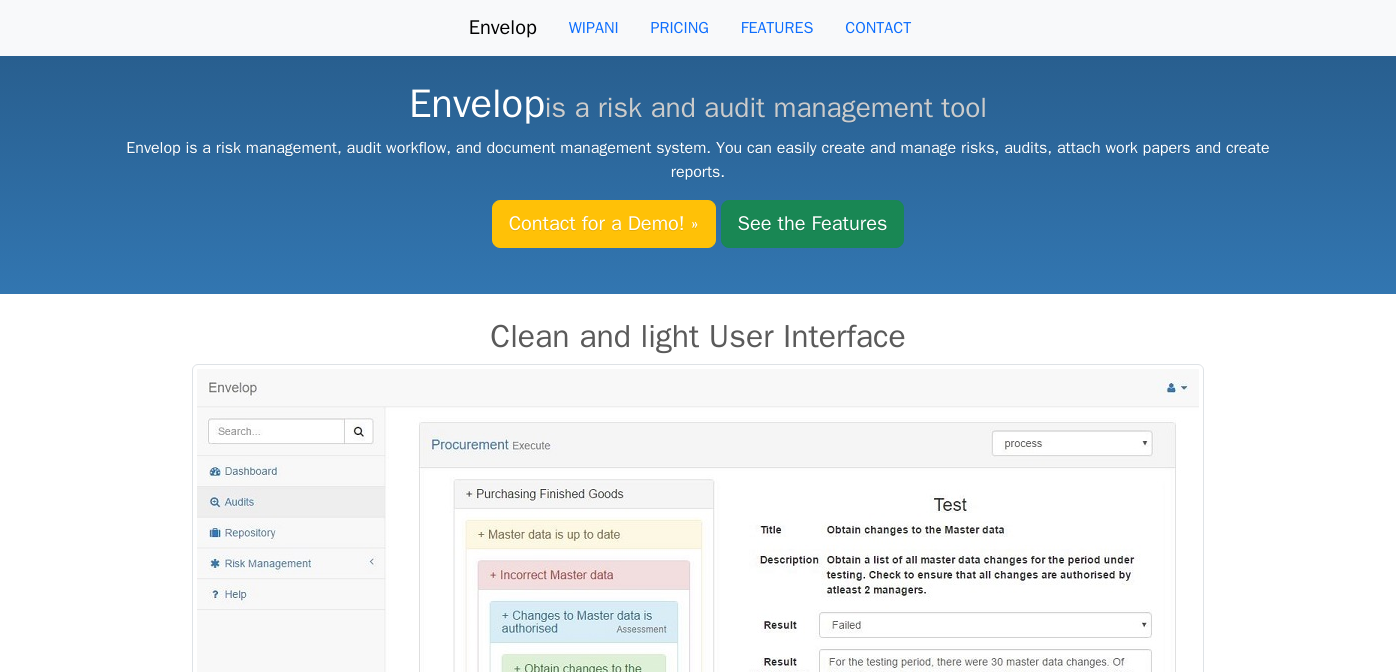 scroll, scrollTop: 0, scrollLeft: 0, axis: both 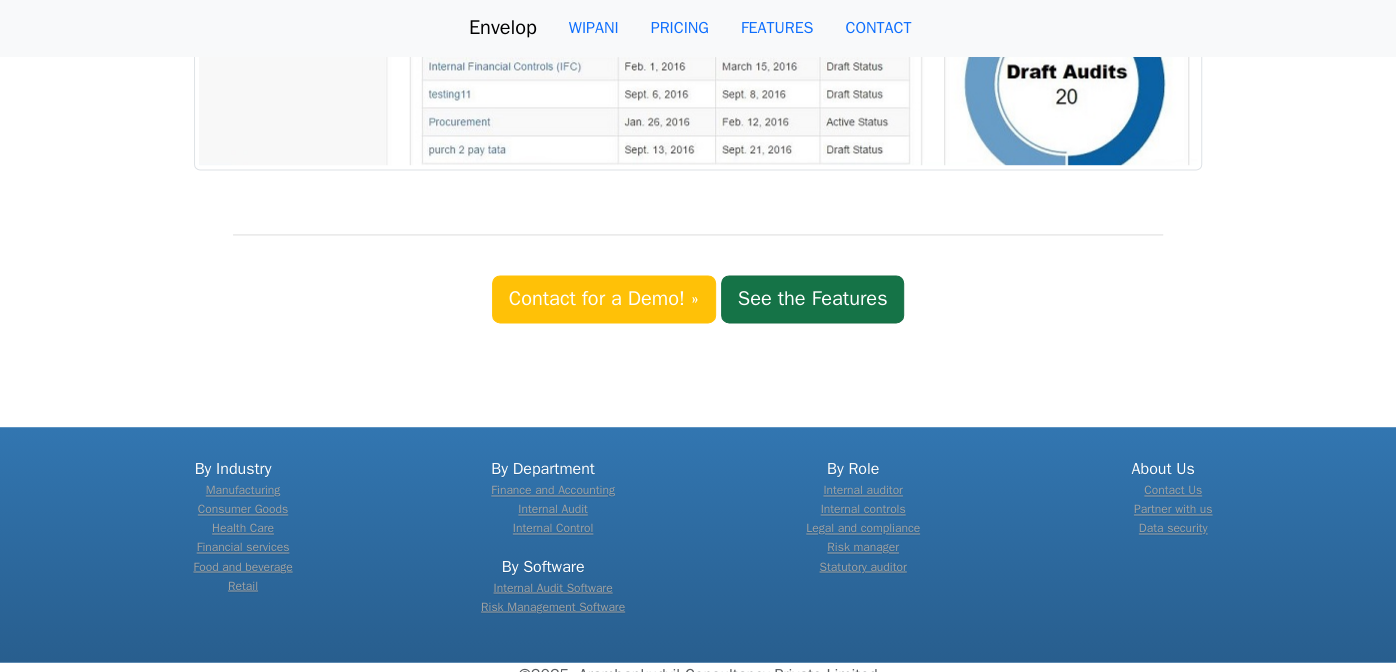 click on "See the Features" at bounding box center (813, 299) 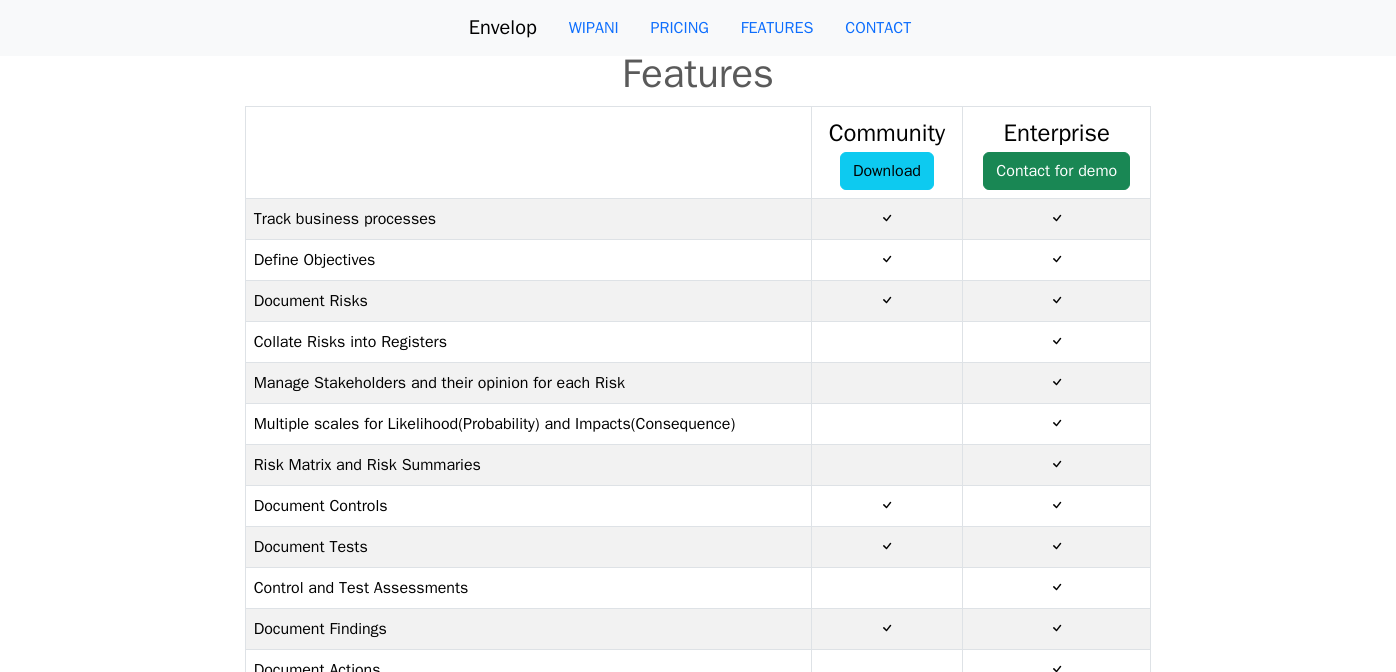 scroll, scrollTop: 0, scrollLeft: 0, axis: both 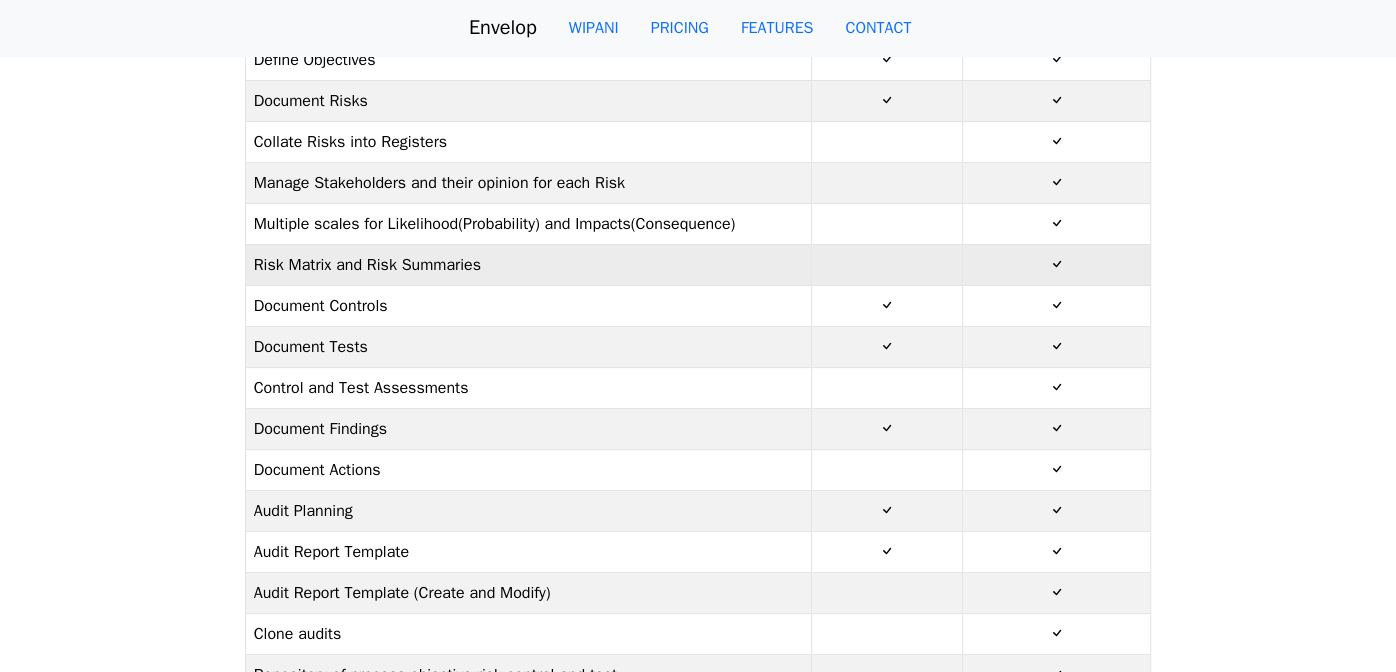 drag, startPoint x: 352, startPoint y: 262, endPoint x: 504, endPoint y: 264, distance: 152.01315 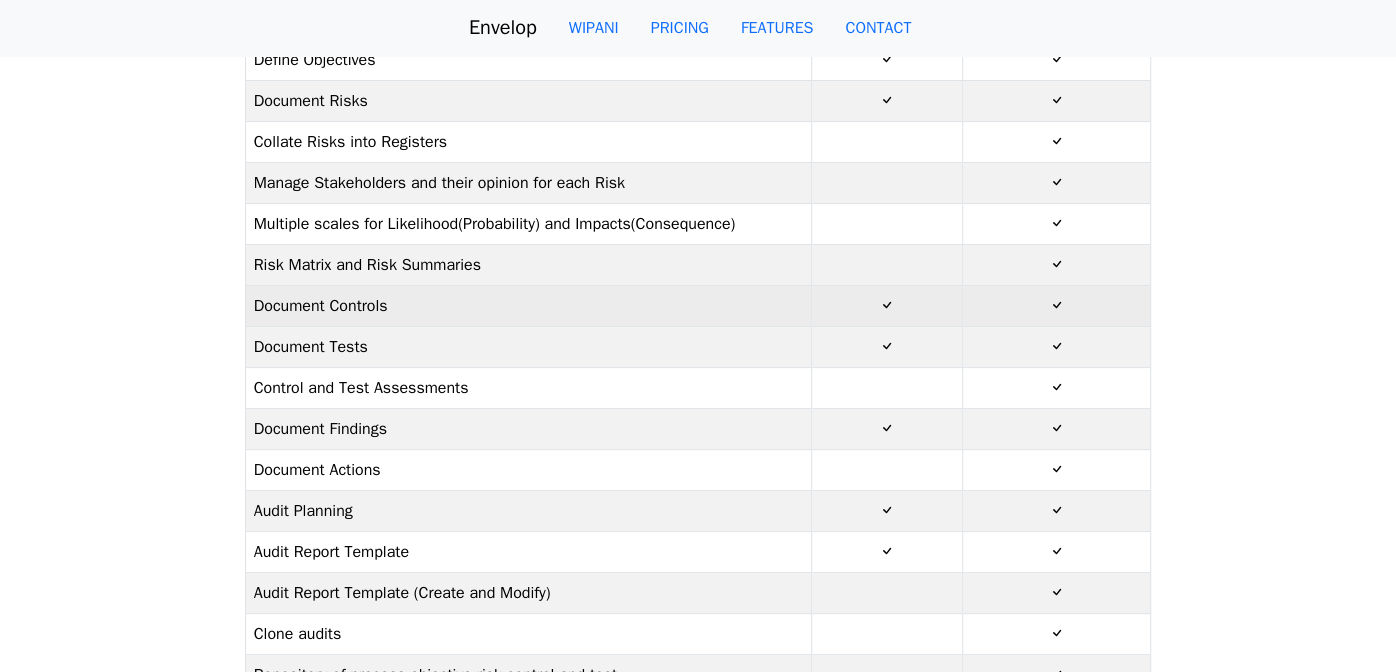 click on "Document Controls" at bounding box center [528, 305] 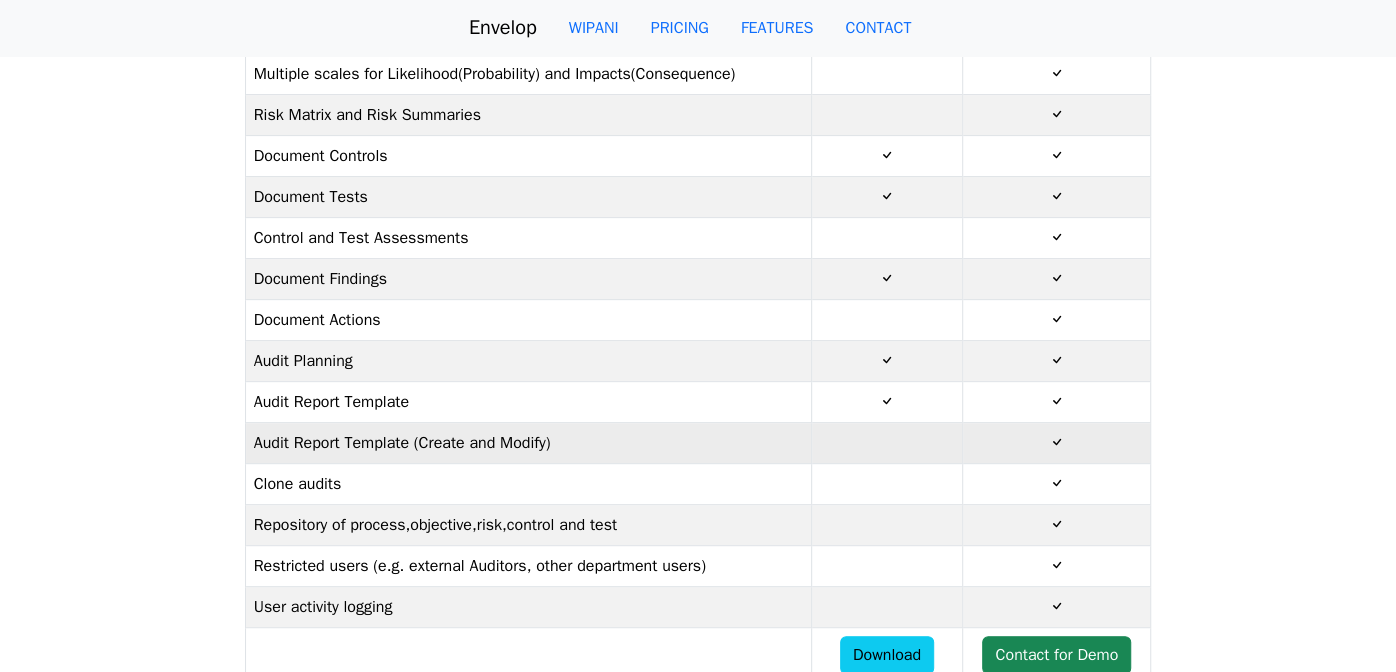 scroll, scrollTop: 499, scrollLeft: 0, axis: vertical 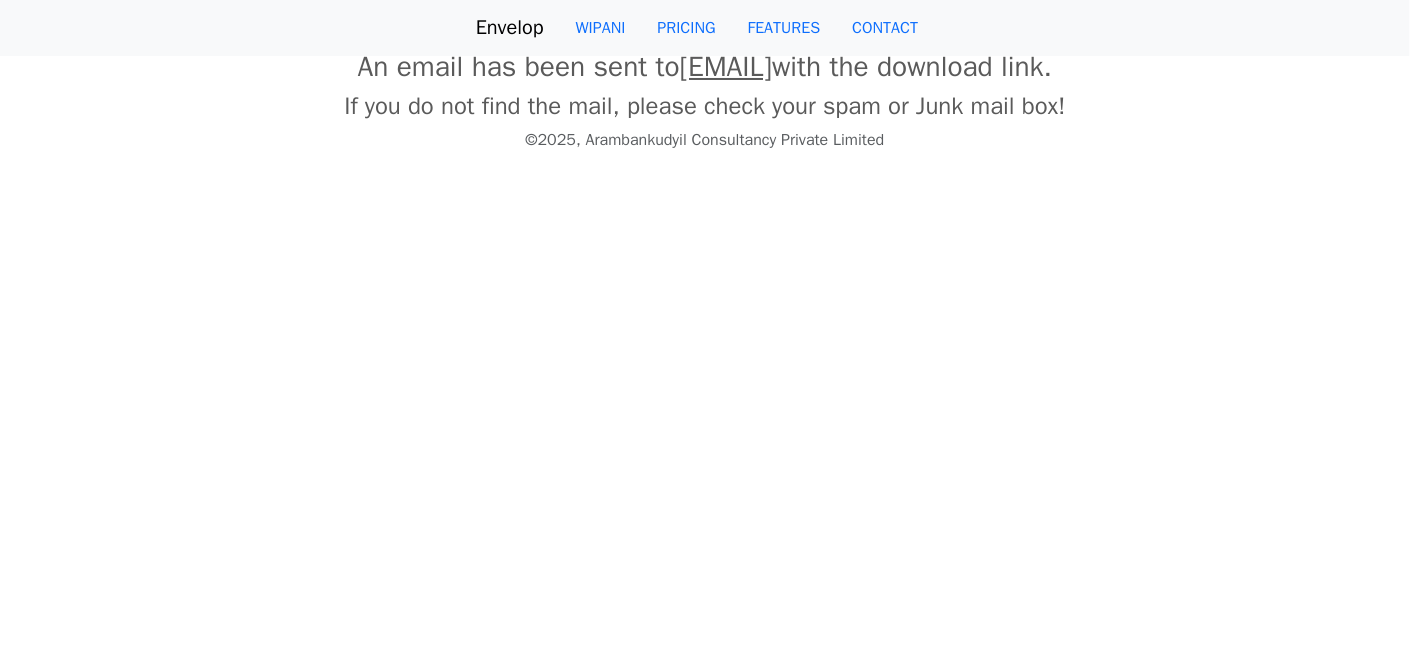 click on "Envelop" at bounding box center [510, 28] 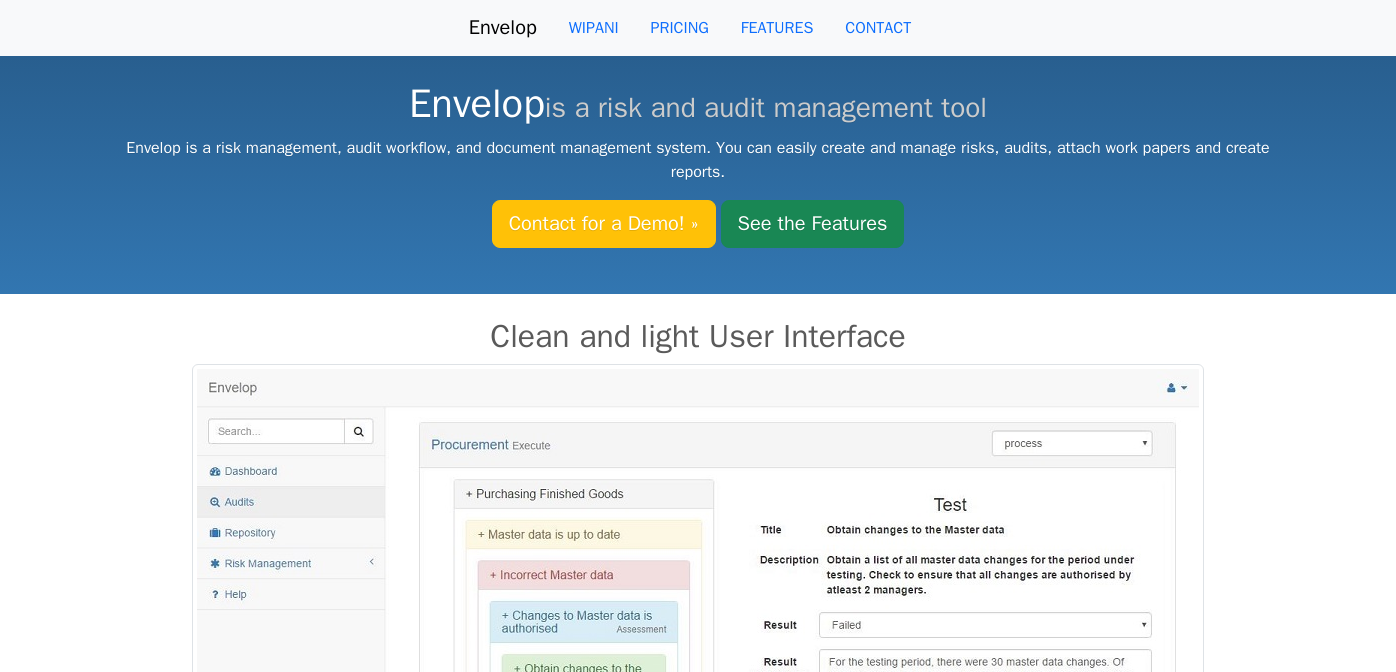 scroll, scrollTop: 0, scrollLeft: 0, axis: both 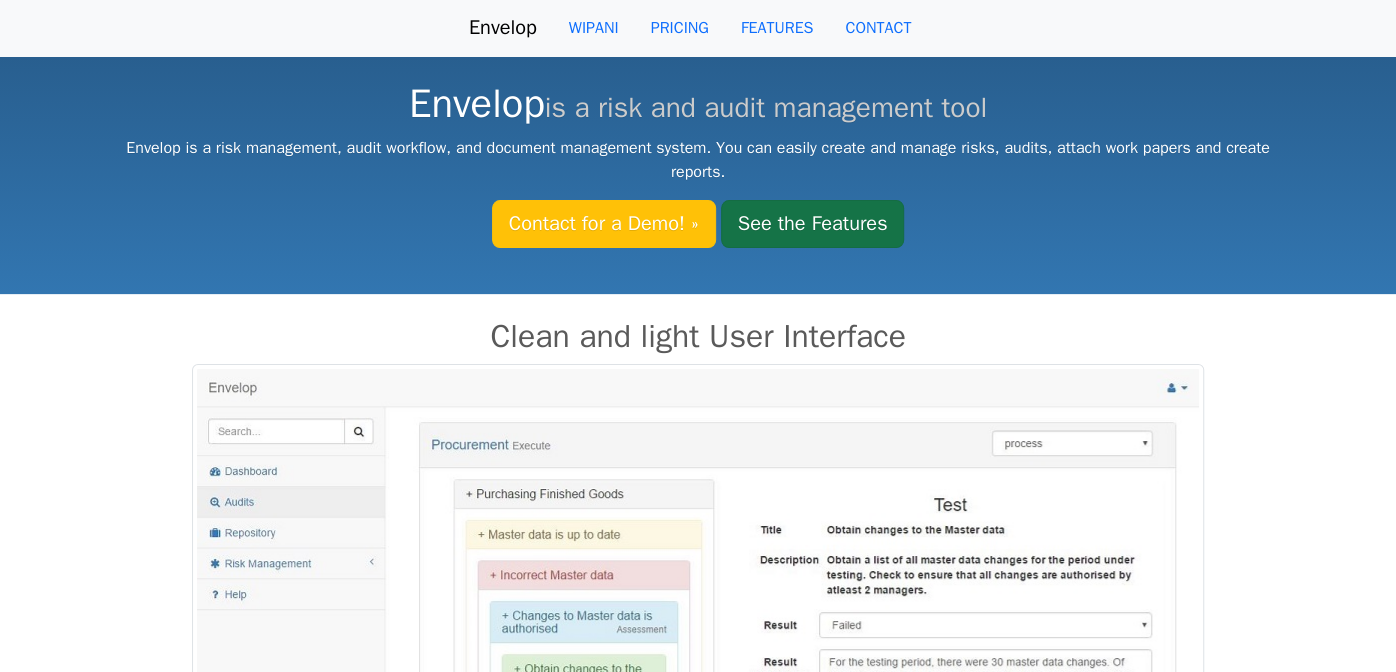 click on "See the Features" at bounding box center (813, 224) 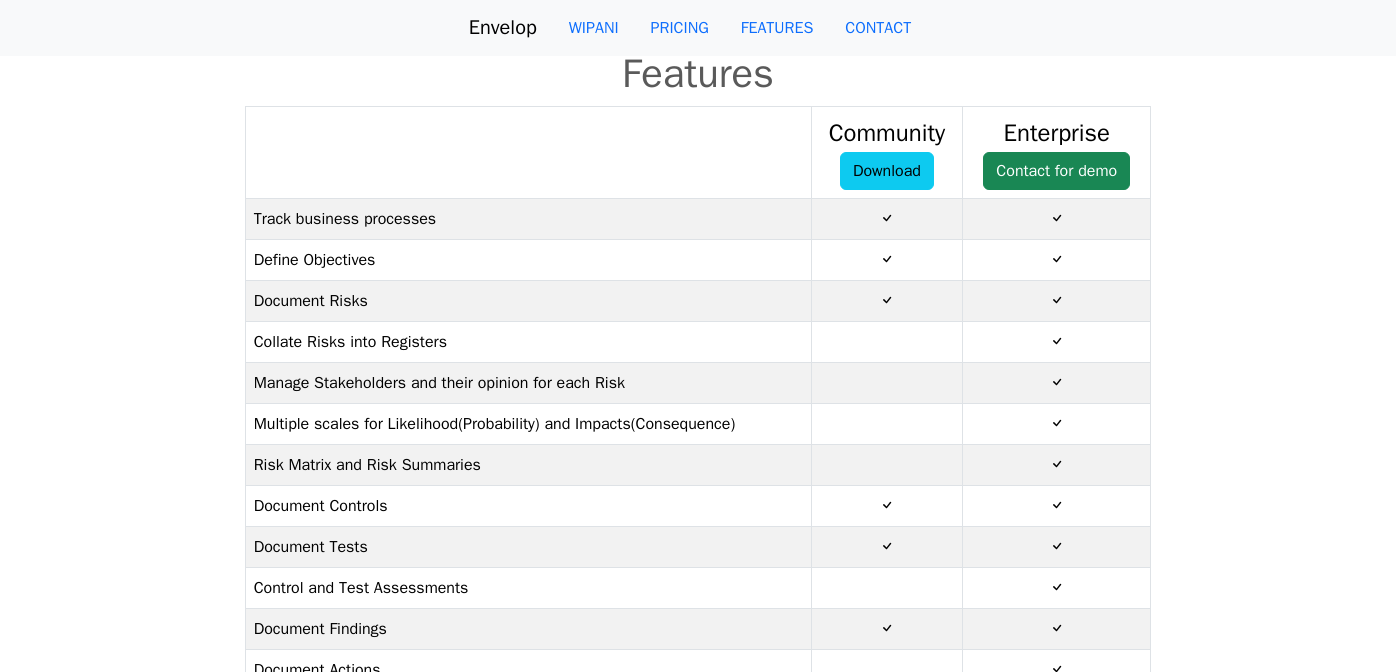 scroll, scrollTop: 0, scrollLeft: 0, axis: both 